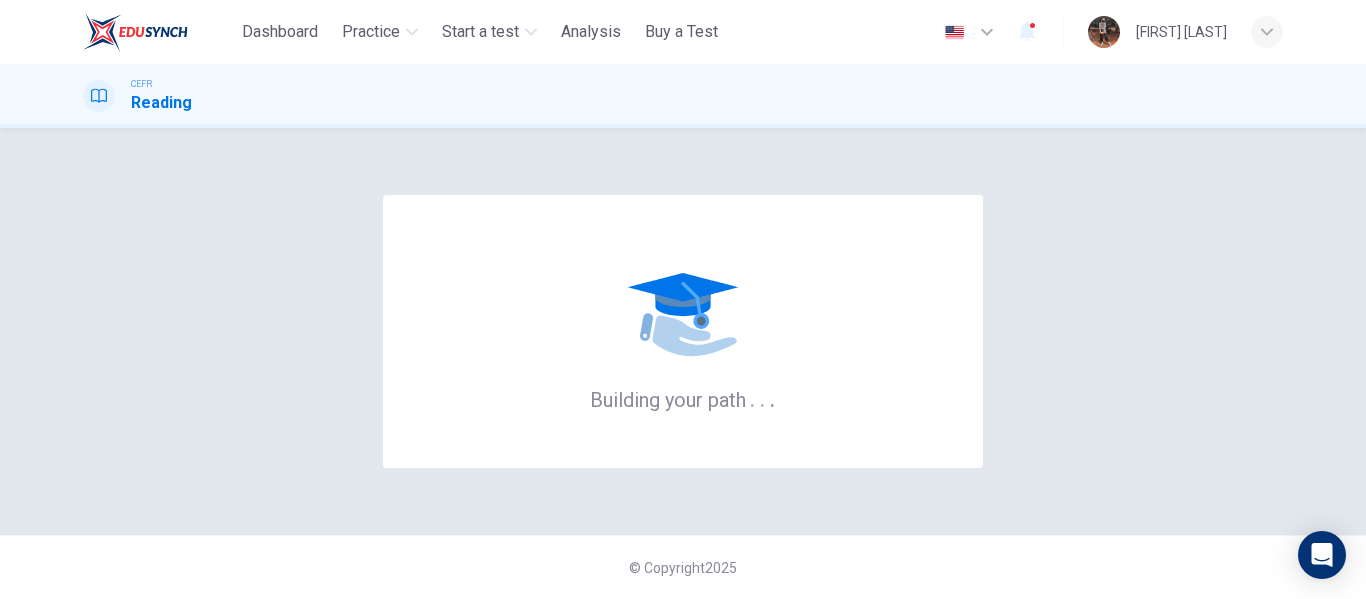 scroll, scrollTop: 0, scrollLeft: 0, axis: both 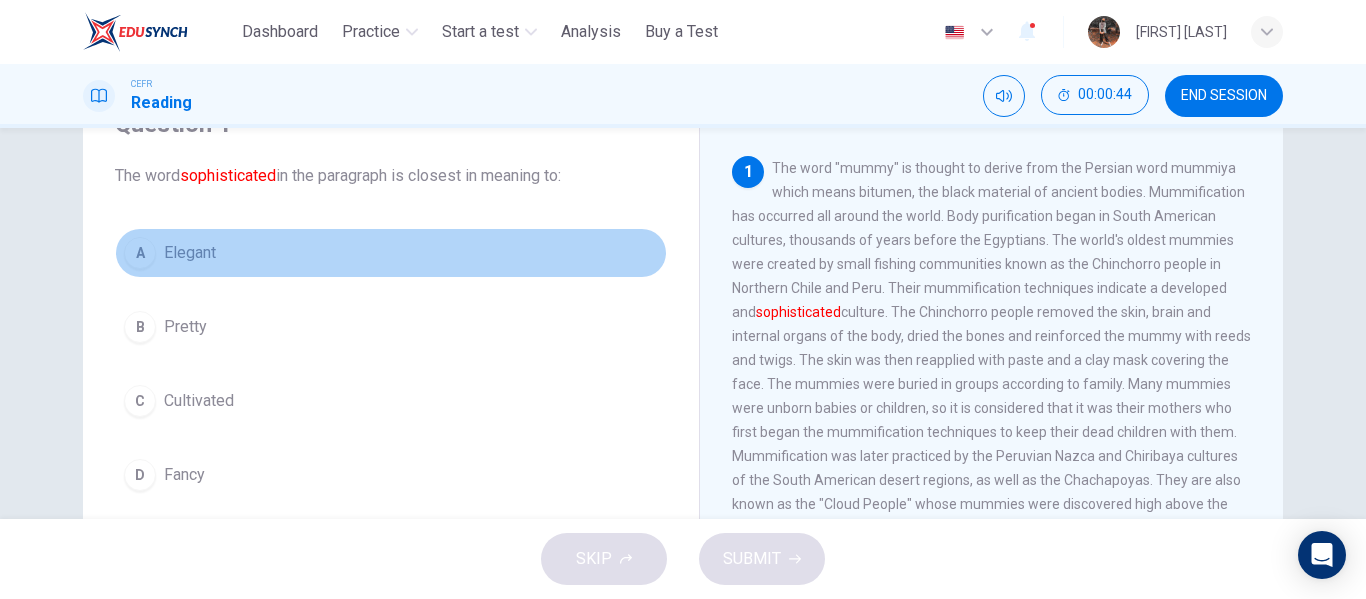 click on "A Elegant" at bounding box center (391, 253) 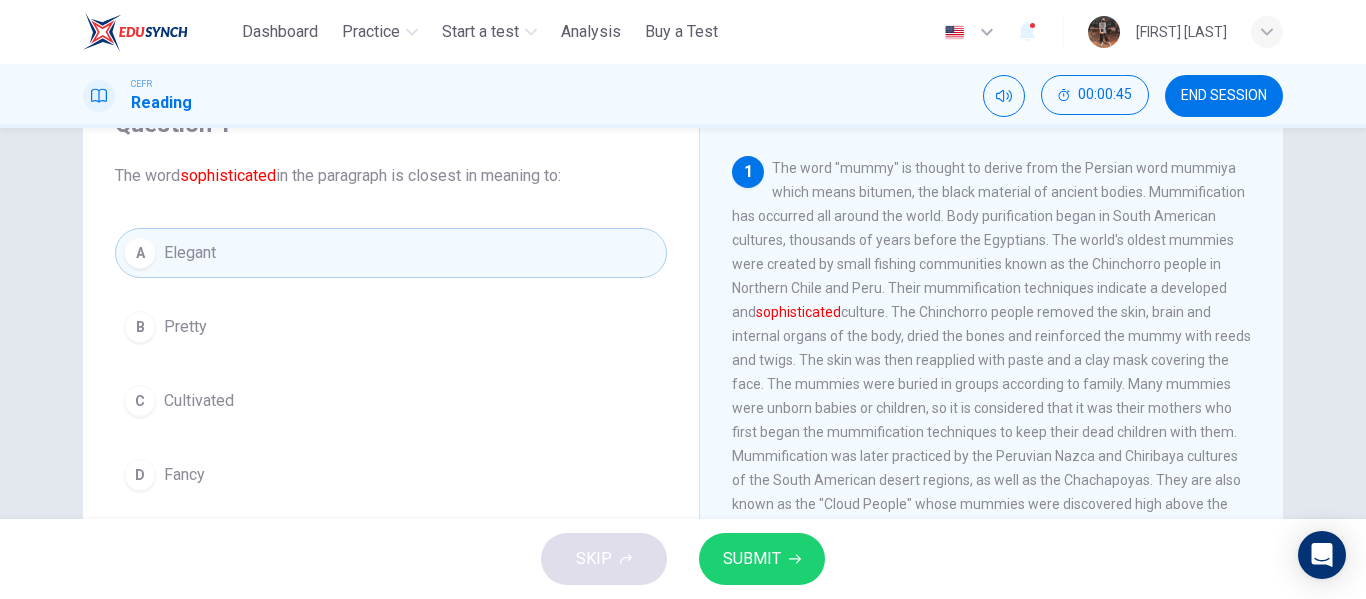 click on "SUBMIT" at bounding box center (752, 559) 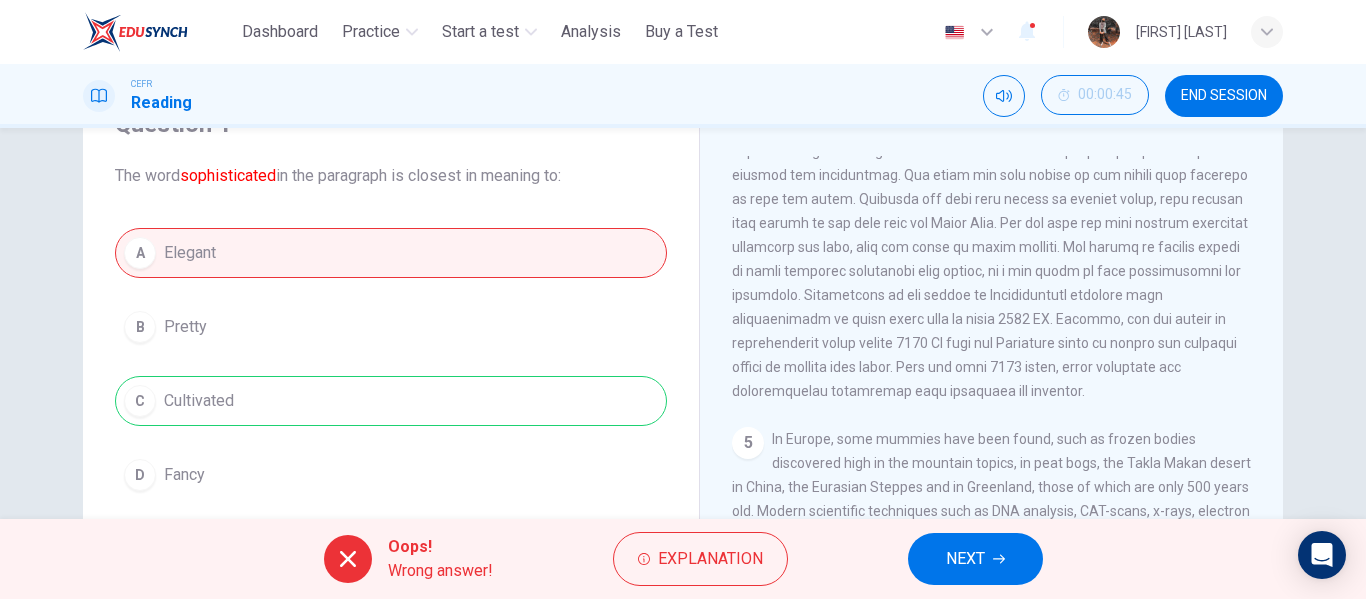 scroll, scrollTop: 1037, scrollLeft: 0, axis: vertical 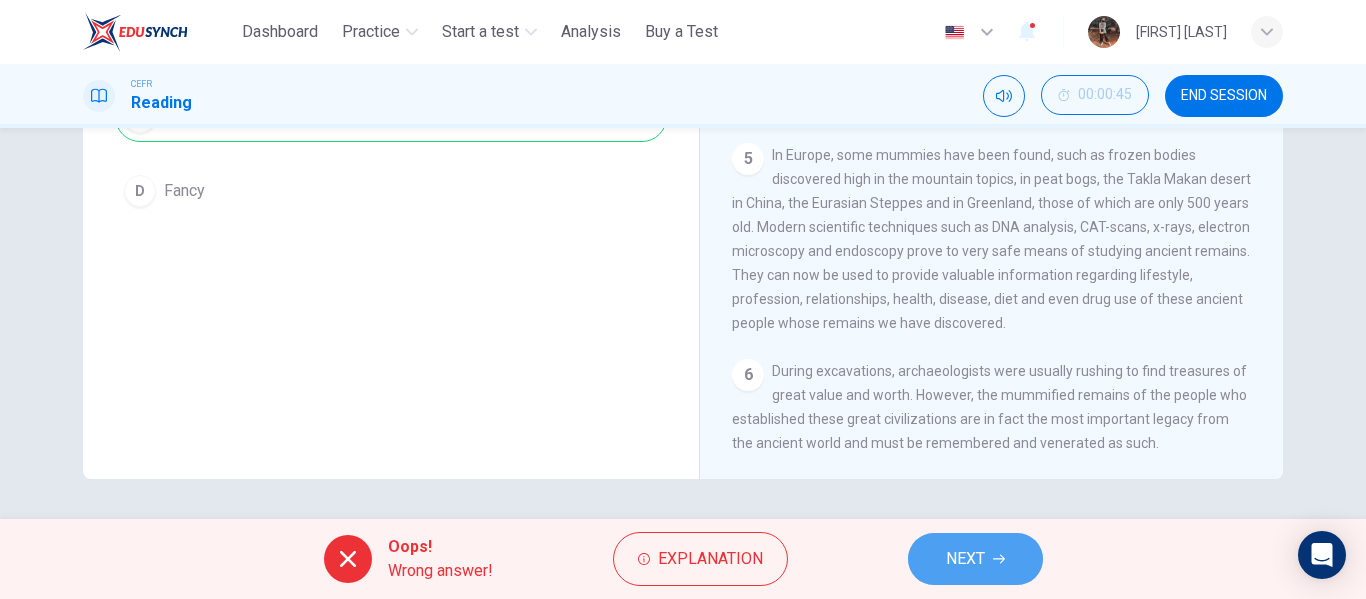 click on "NEXT" at bounding box center (965, 559) 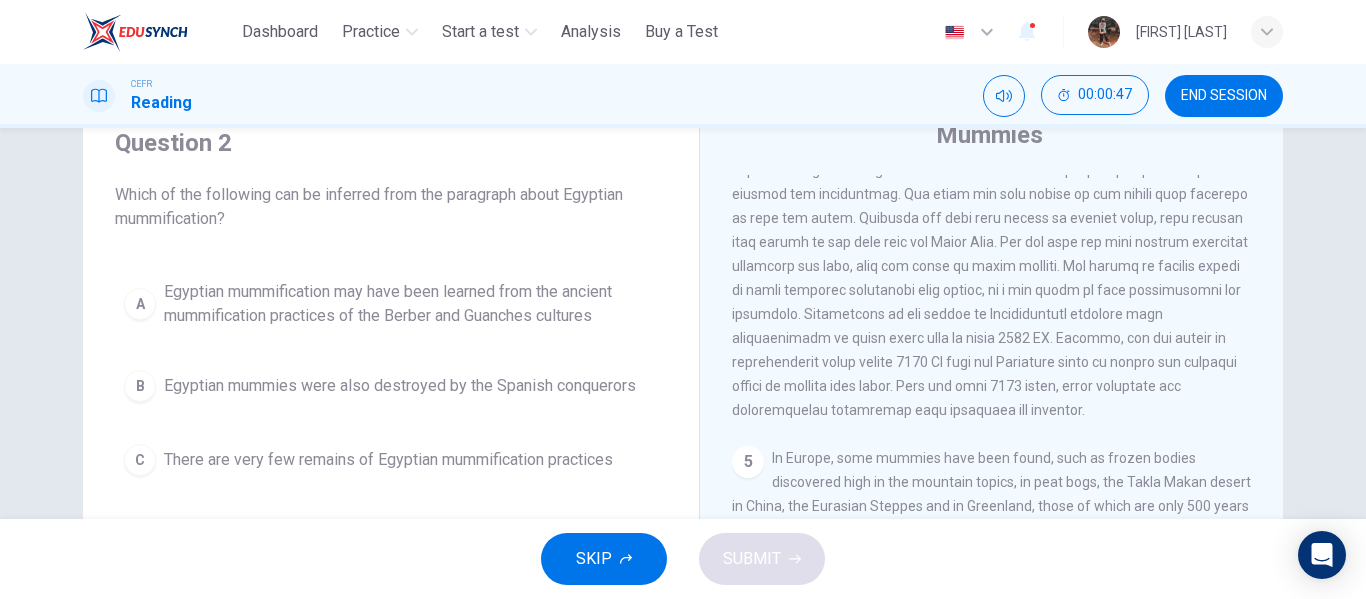 scroll, scrollTop: 112, scrollLeft: 0, axis: vertical 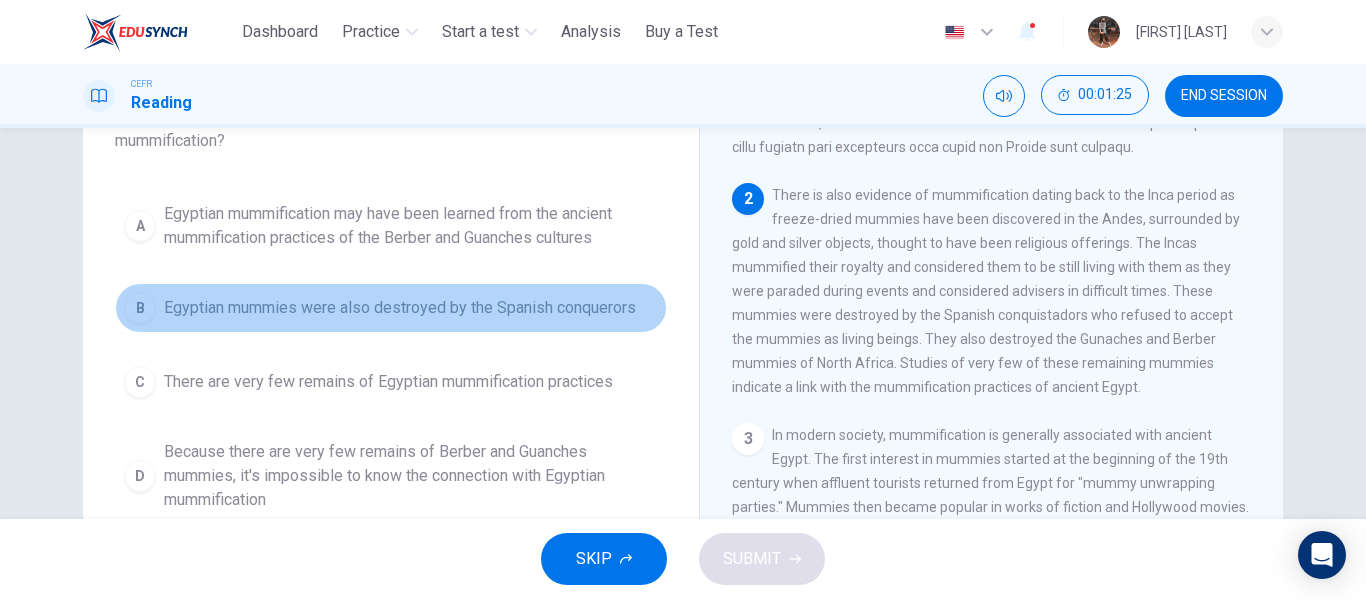 click on "Egyptian mummies were also destroyed by the Spanish conquerors" at bounding box center (400, 308) 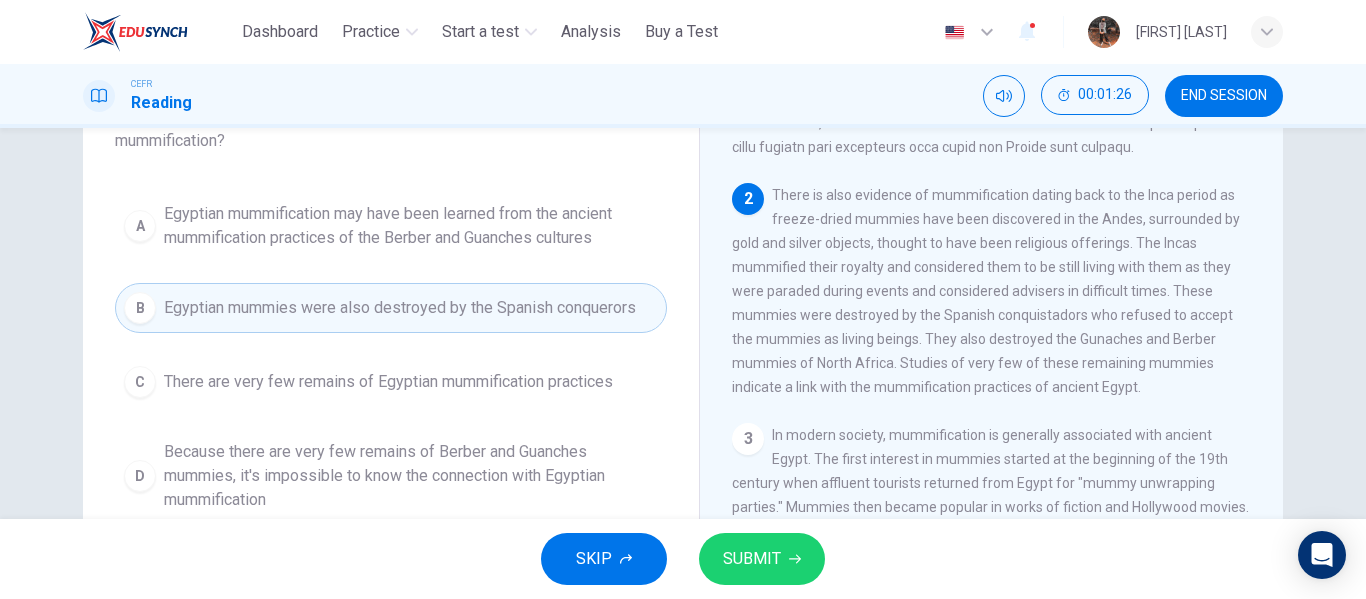 click 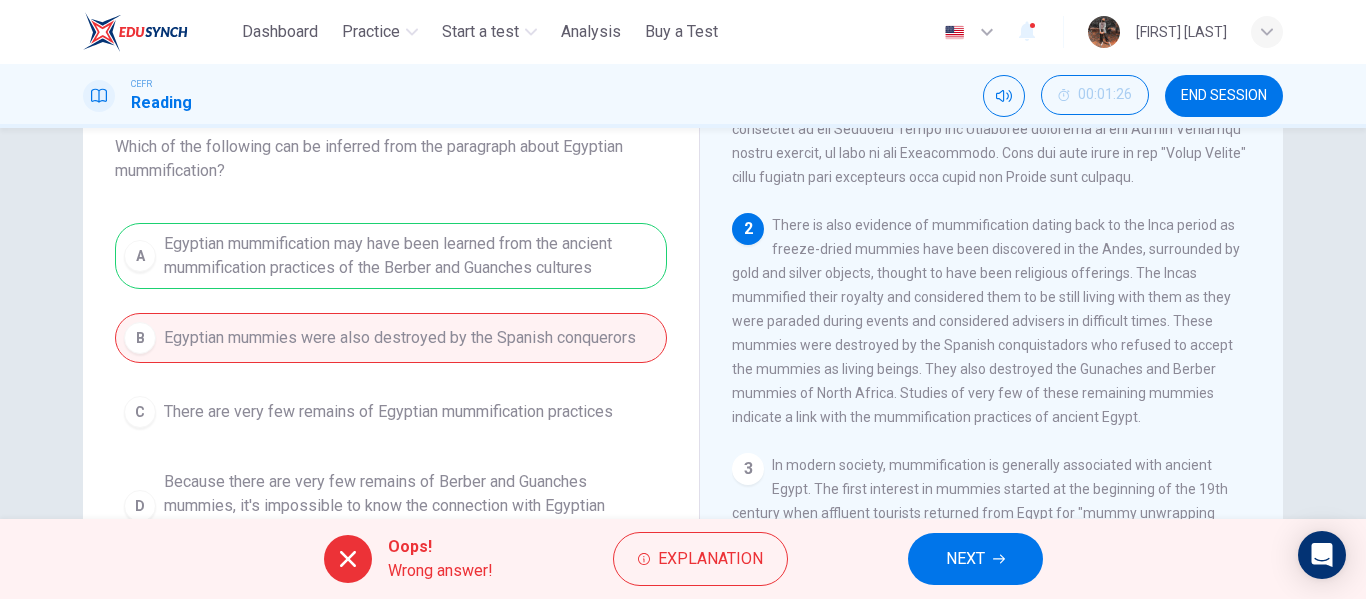 scroll, scrollTop: 131, scrollLeft: 0, axis: vertical 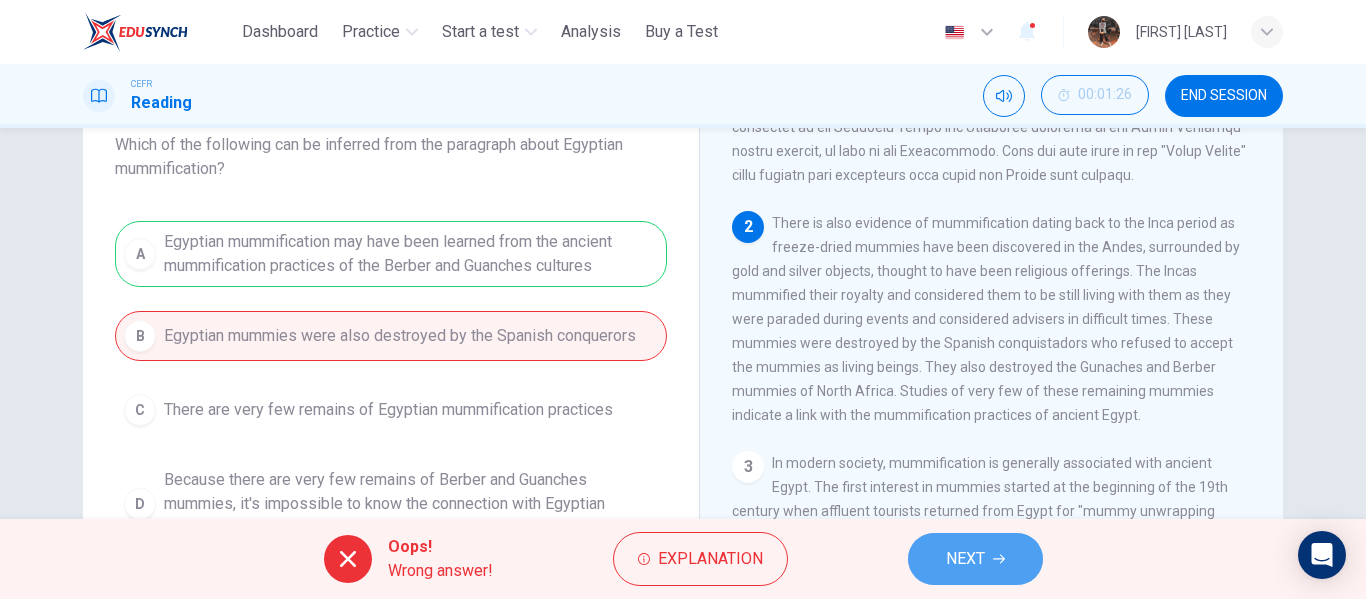 click on "NEXT" at bounding box center [965, 559] 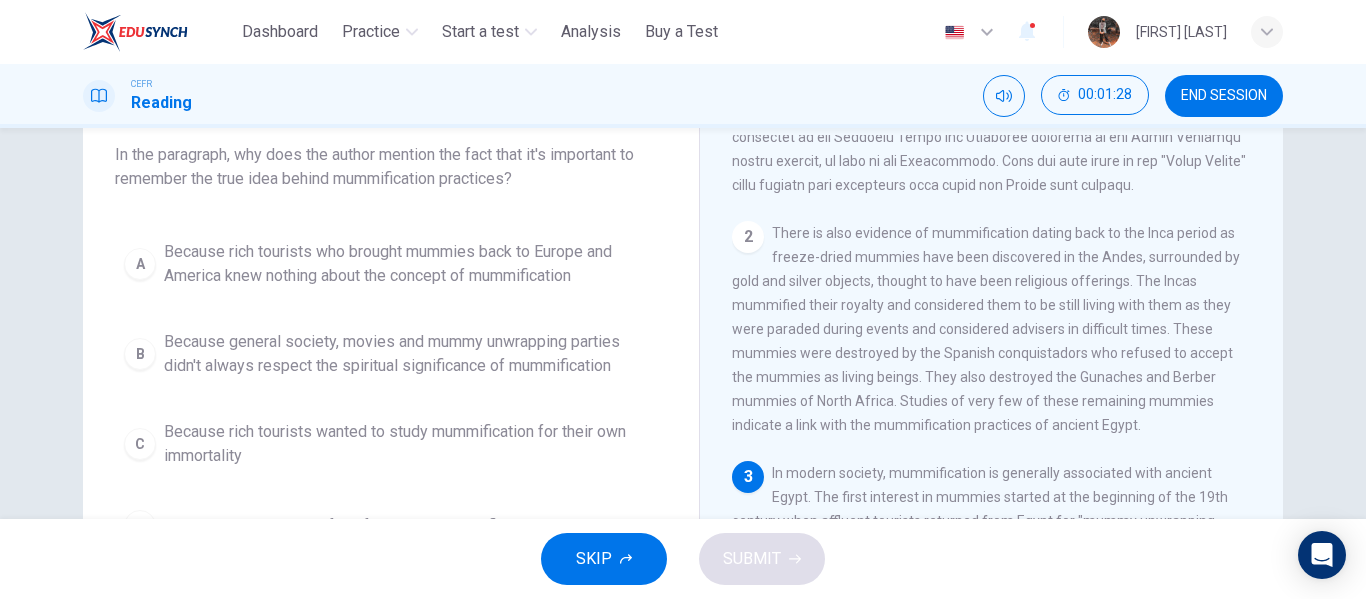 scroll, scrollTop: 120, scrollLeft: 0, axis: vertical 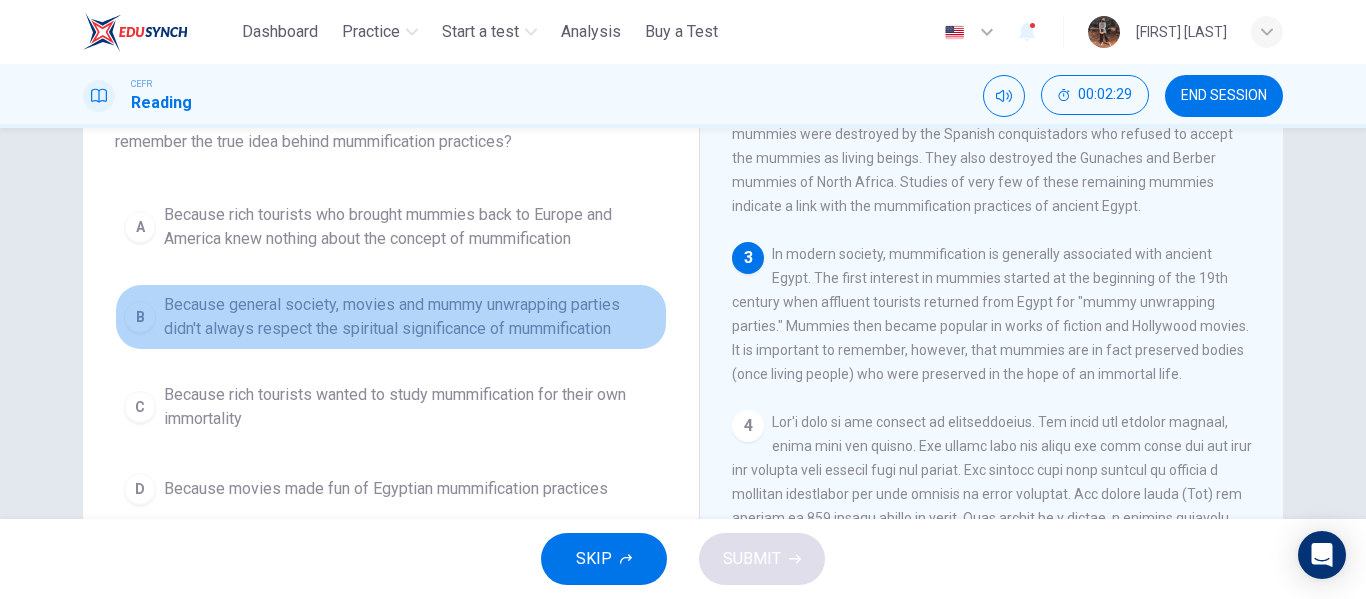 click on "Because general society, movies and mummy unwrapping parties didn't always respect the spiritual significance of mummification" at bounding box center [411, 317] 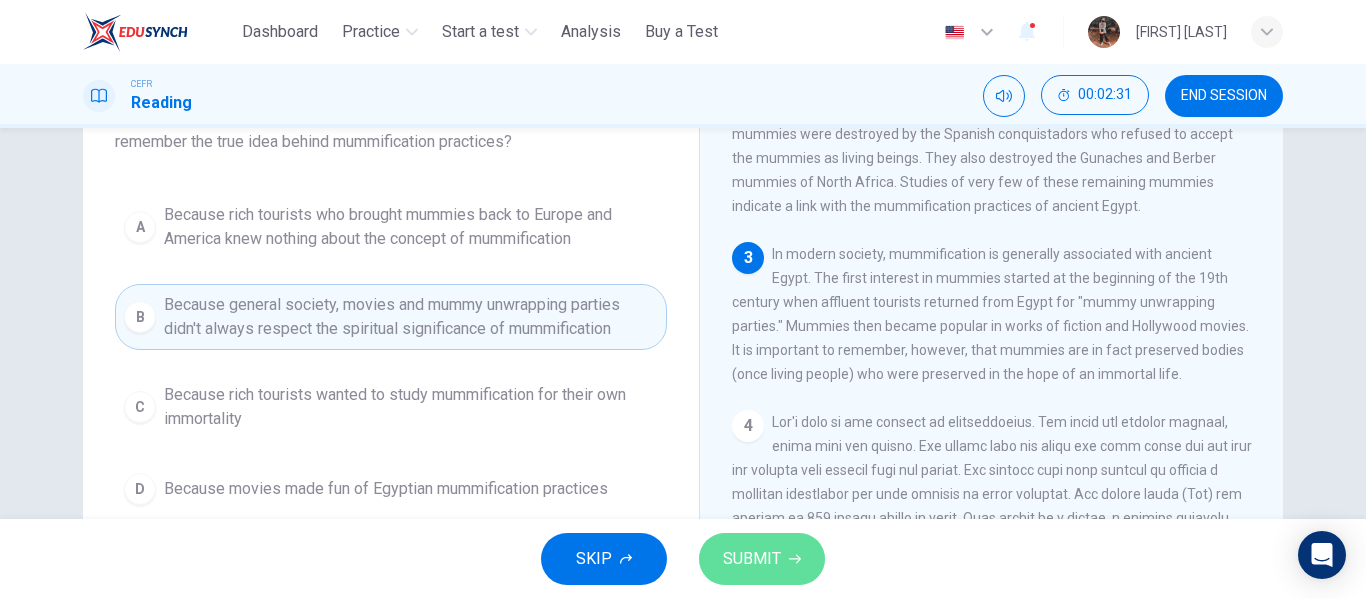 click on "SUBMIT" at bounding box center (752, 559) 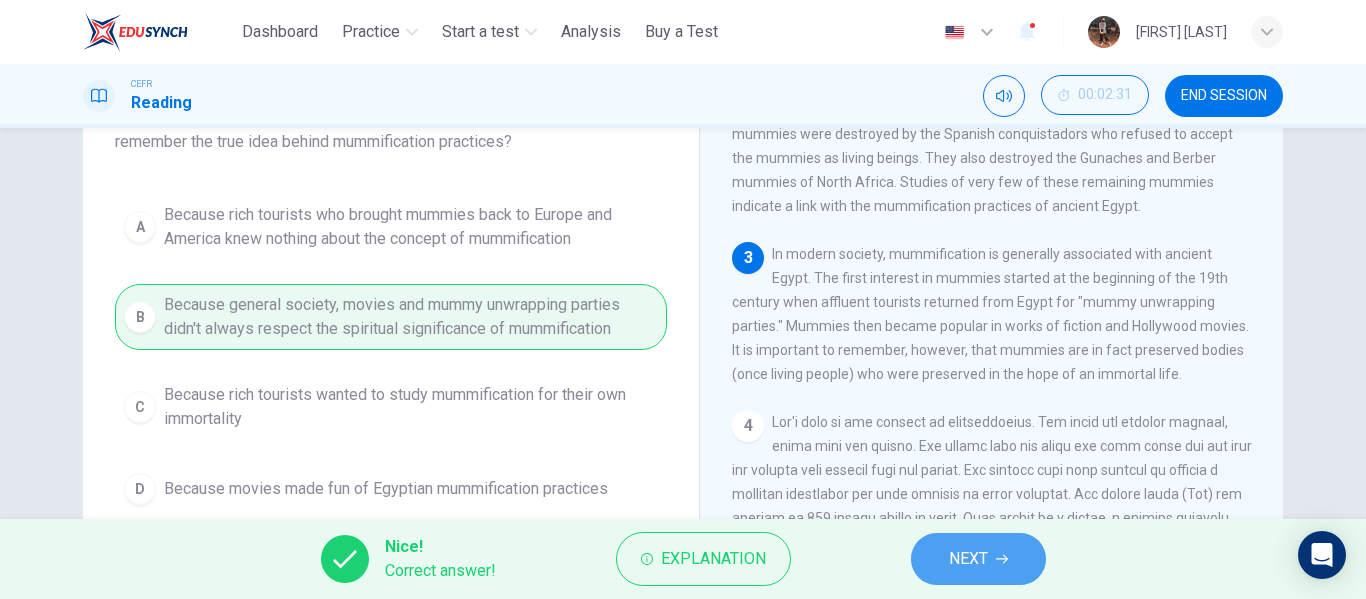 click on "NEXT" at bounding box center [968, 559] 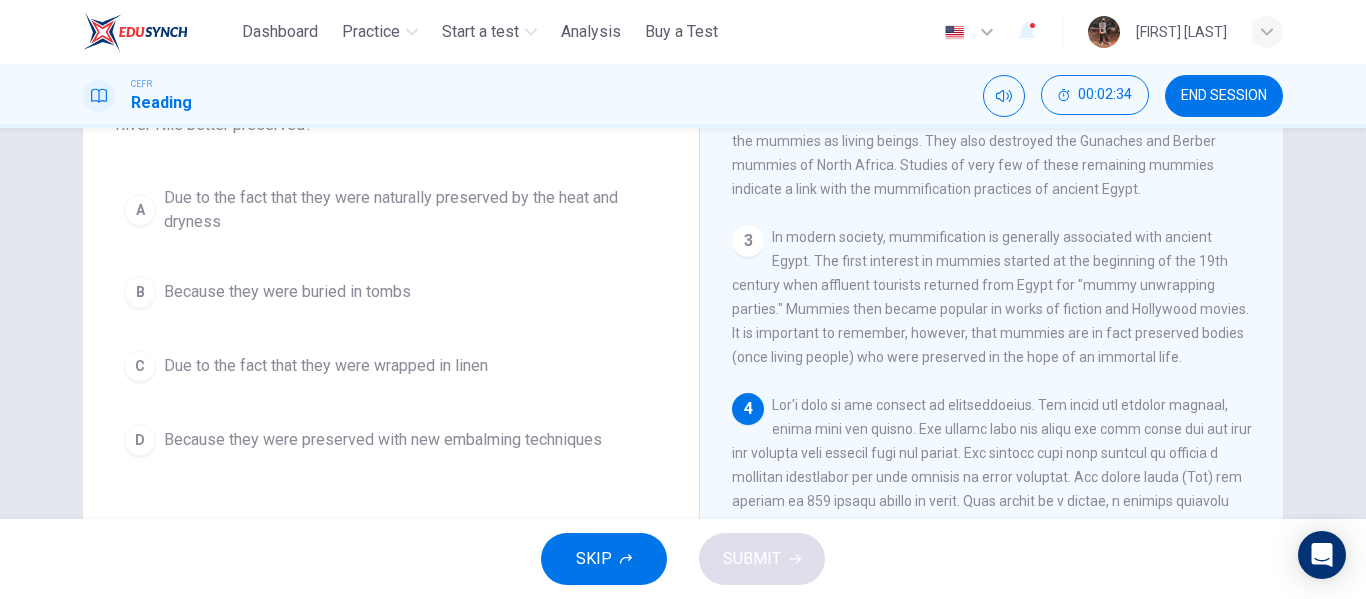 scroll, scrollTop: 176, scrollLeft: 0, axis: vertical 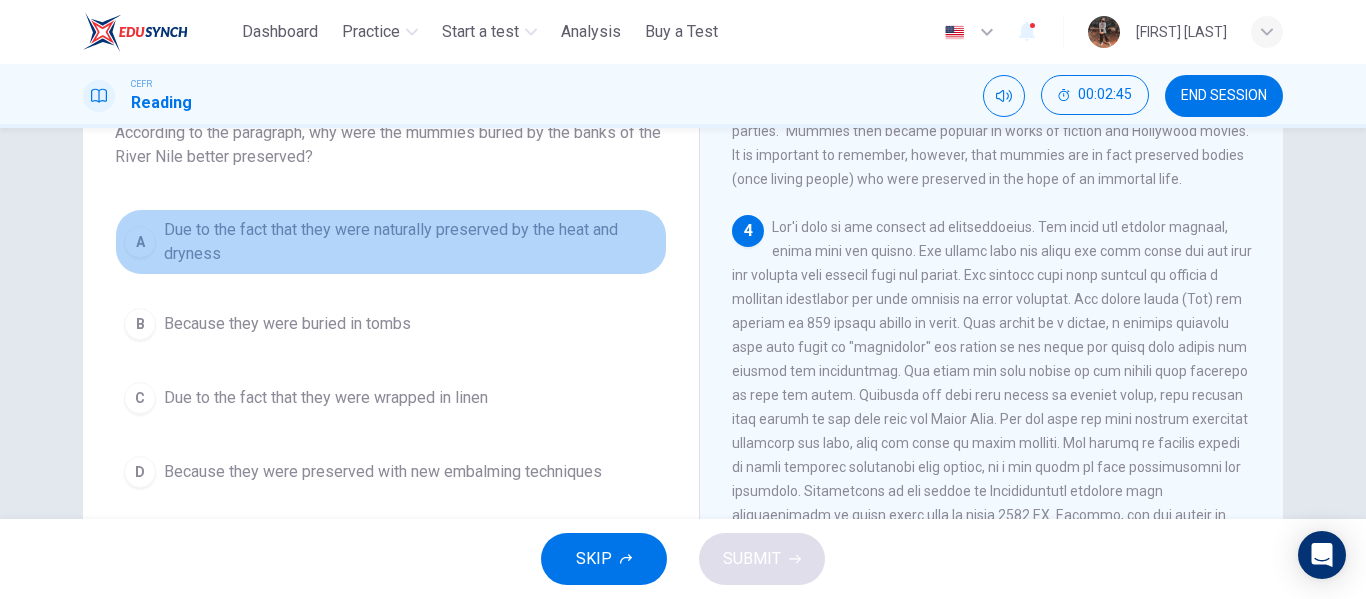 click on "Due to the fact that they were naturally preserved by the heat and dryness" at bounding box center [411, 242] 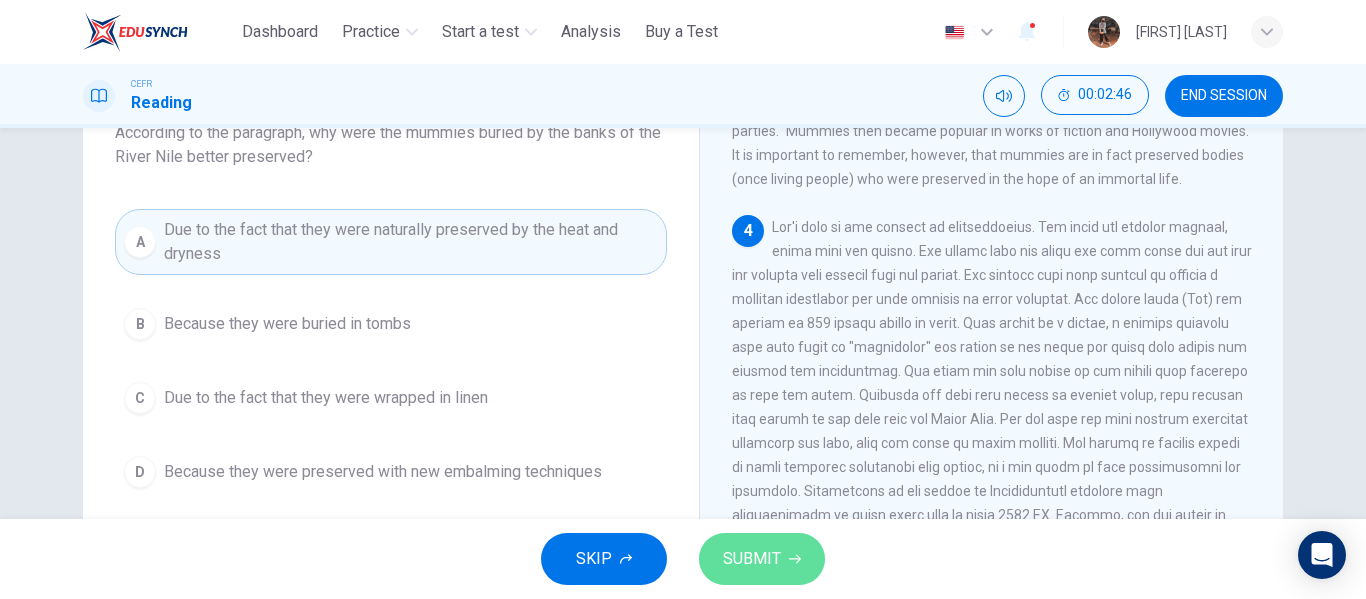 click on "SUBMIT" at bounding box center (762, 559) 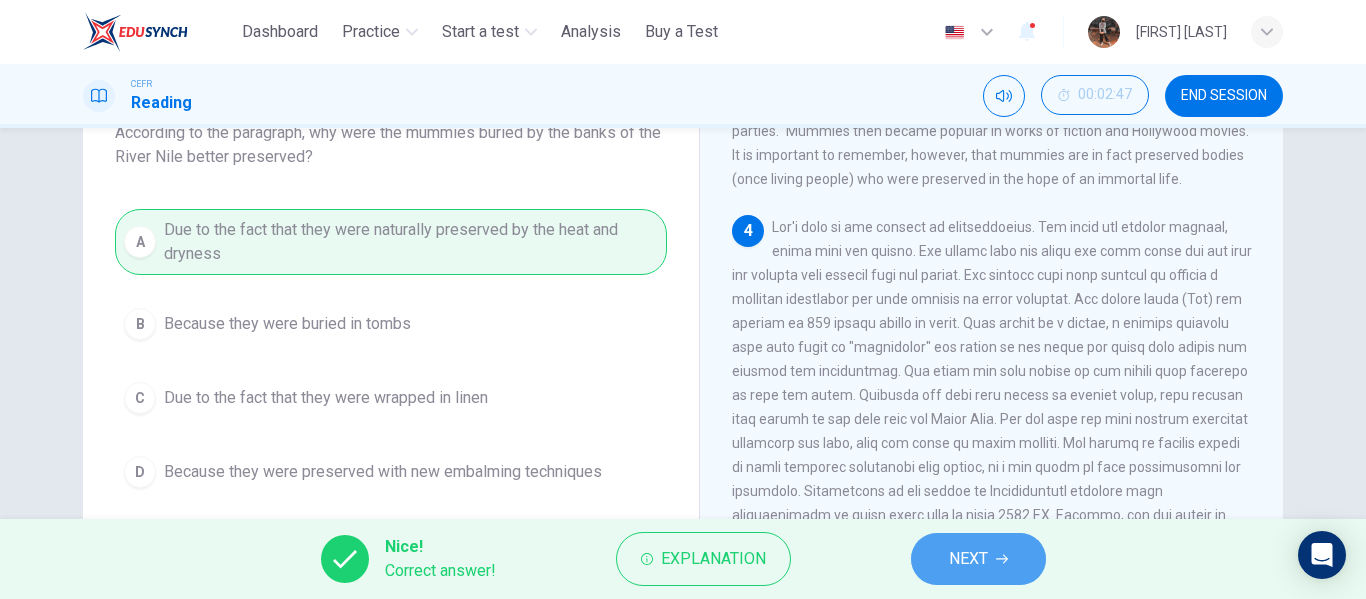 click on "NEXT" at bounding box center (968, 559) 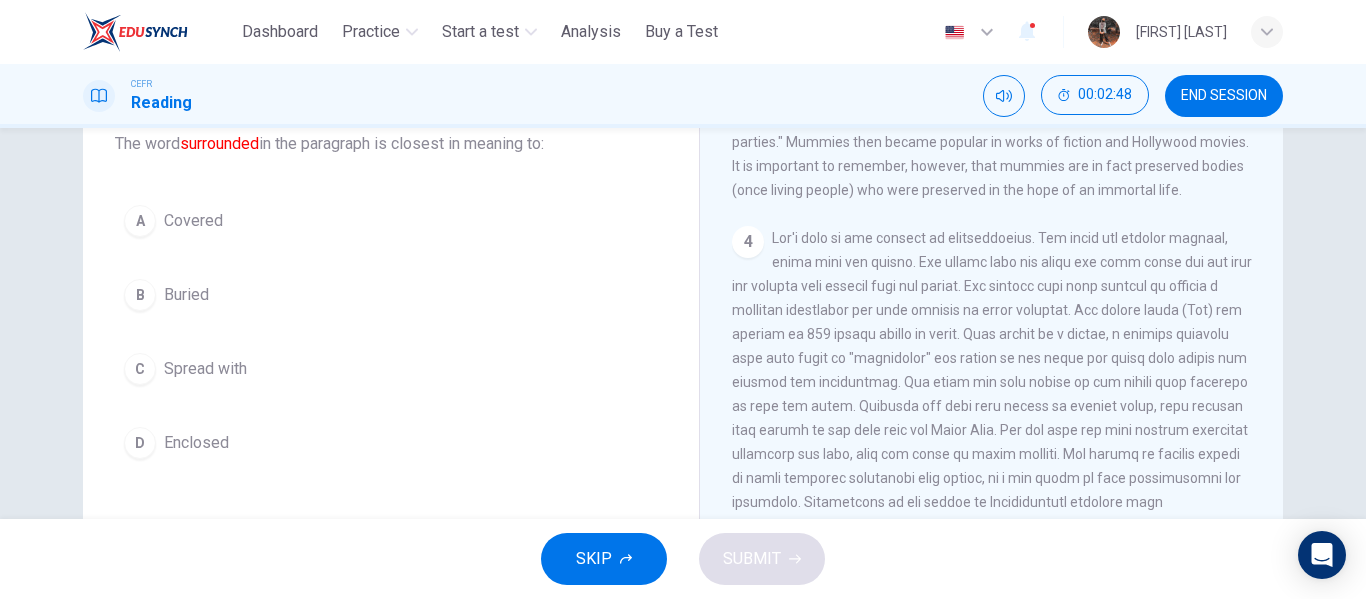 scroll, scrollTop: 131, scrollLeft: 0, axis: vertical 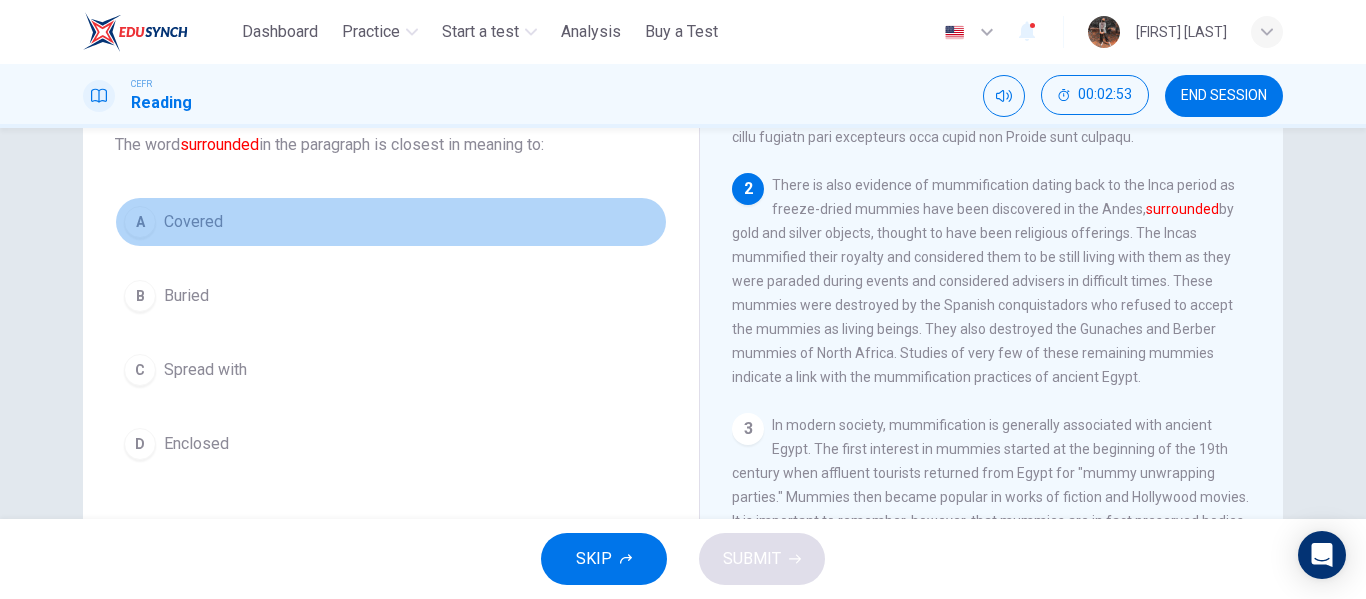 click on "A Covered" at bounding box center (391, 222) 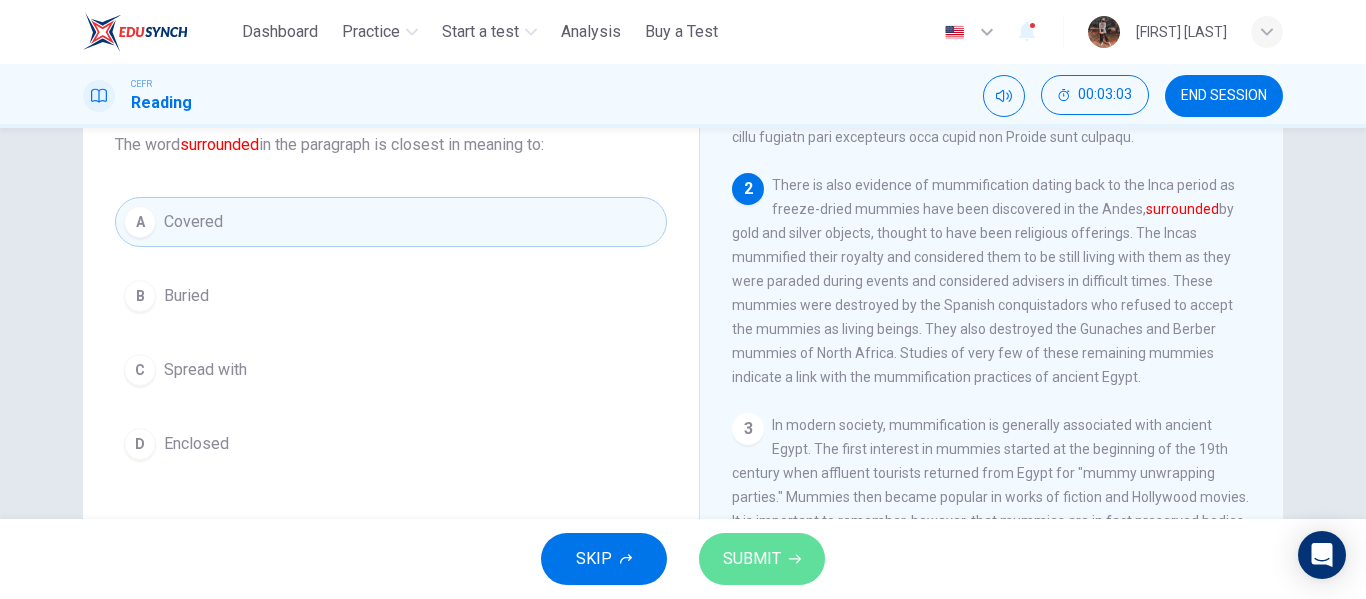 click on "SUBMIT" at bounding box center (762, 559) 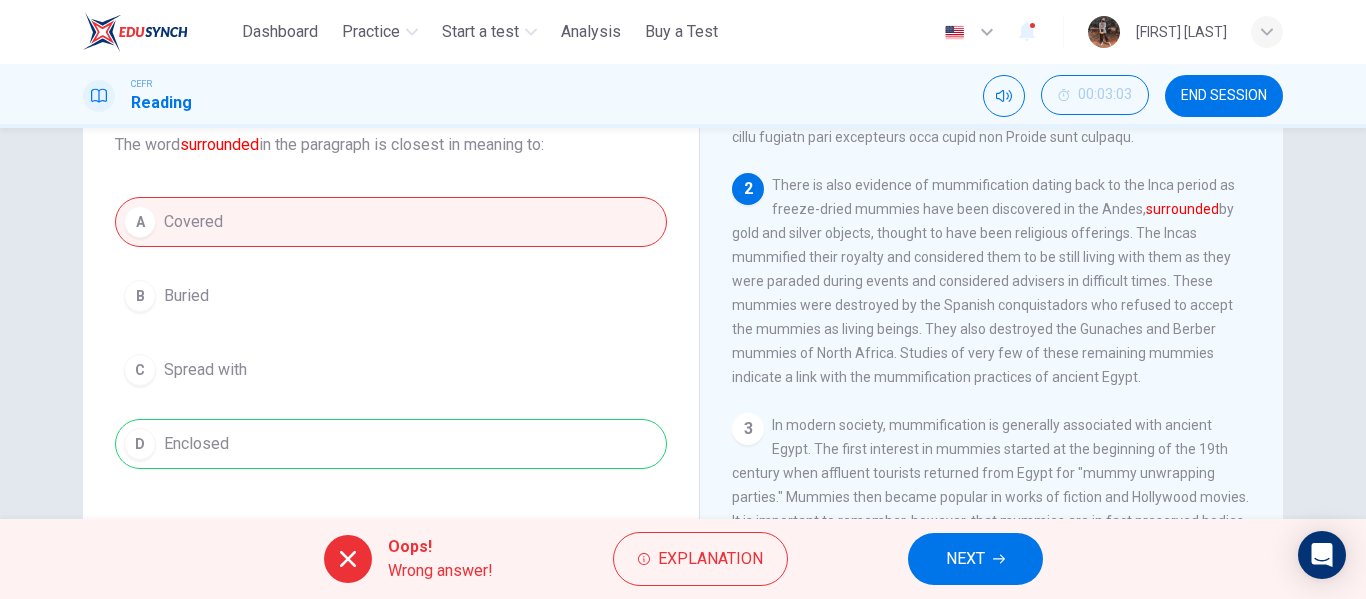 click on "NEXT" at bounding box center (975, 559) 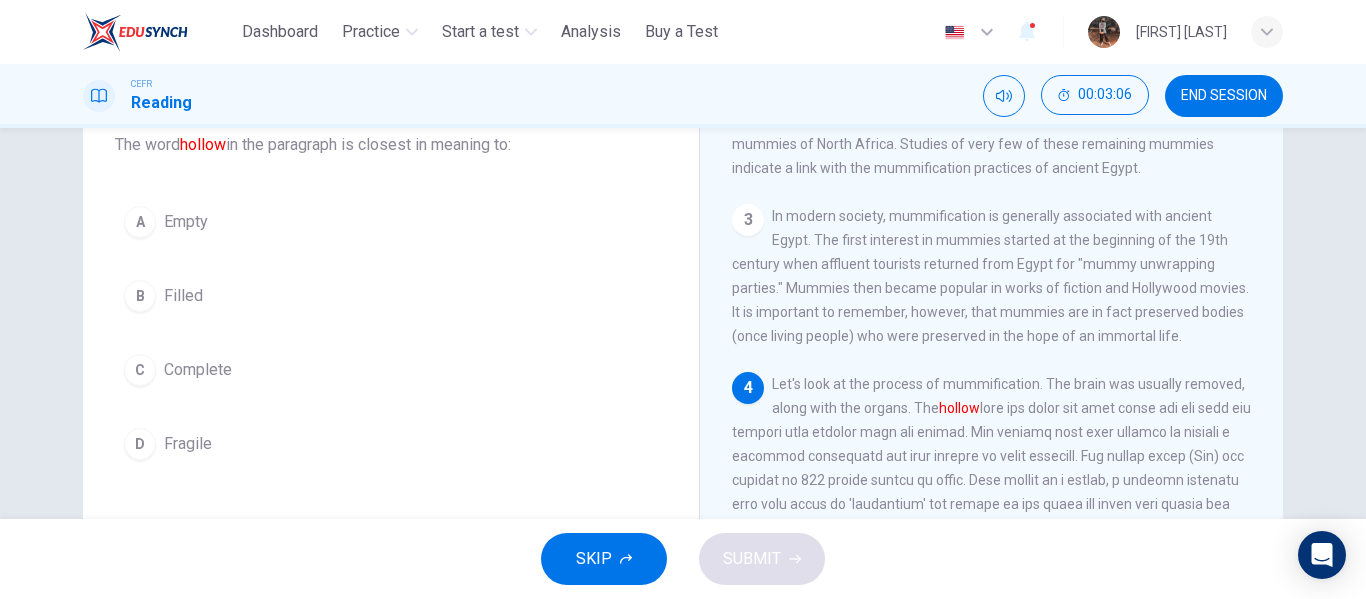 scroll, scrollTop: 546, scrollLeft: 0, axis: vertical 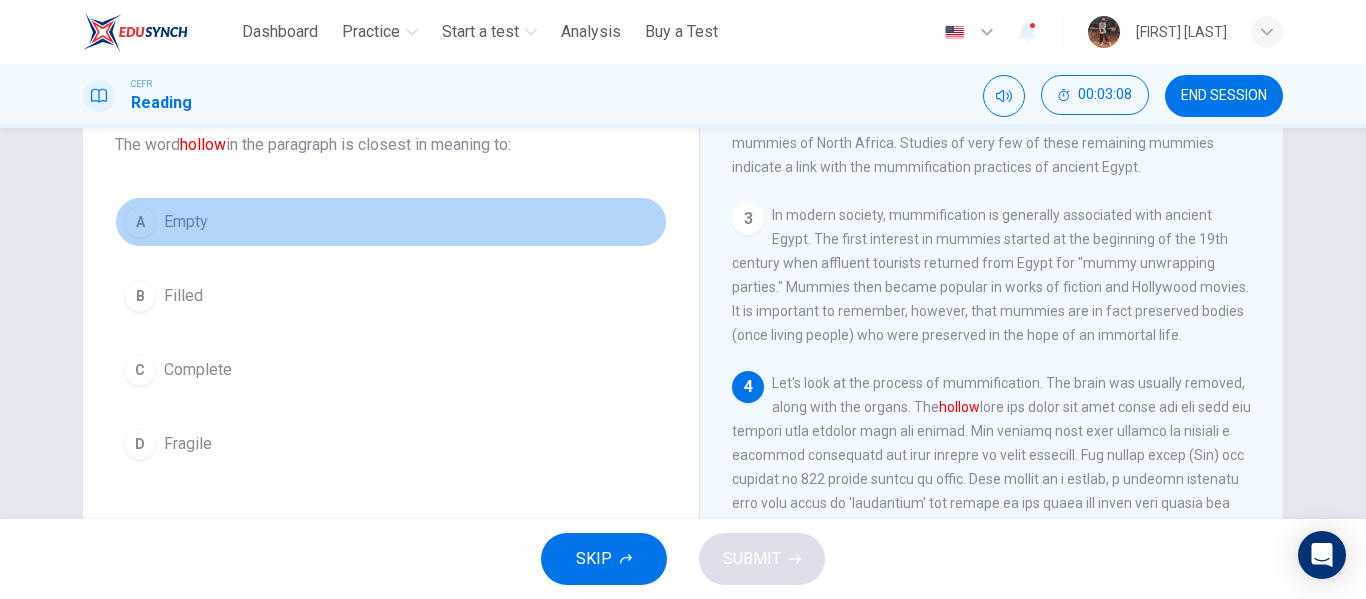 click on "A Empty" at bounding box center [391, 222] 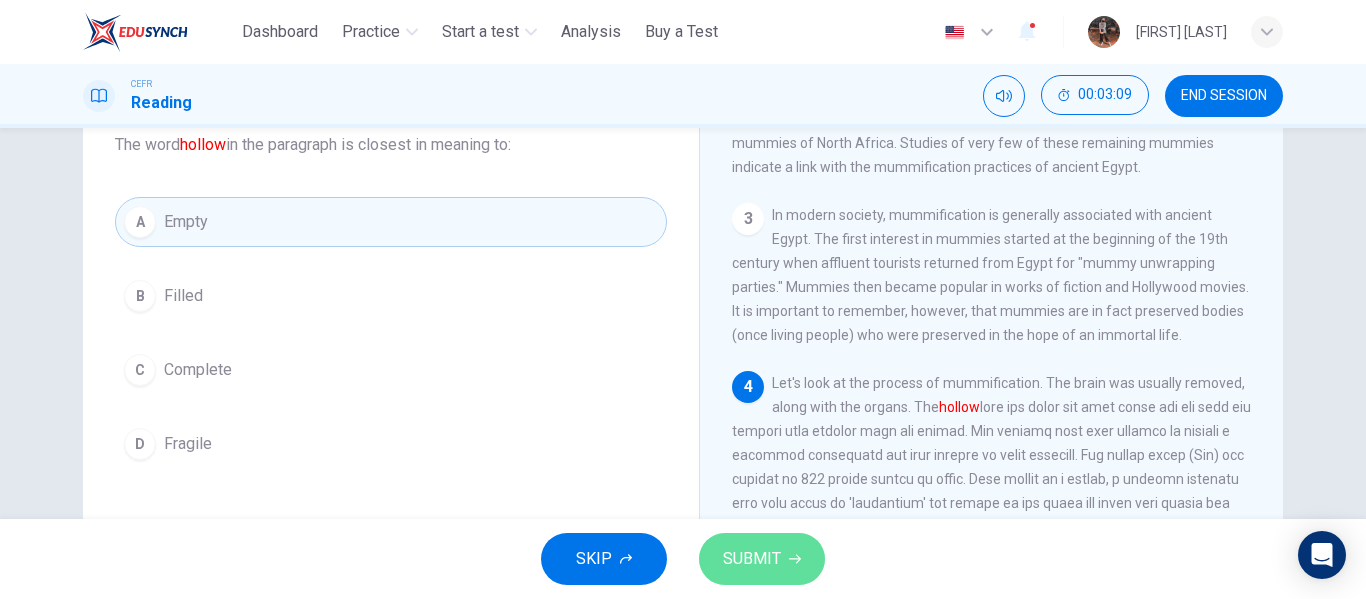 click on "SUBMIT" at bounding box center (762, 559) 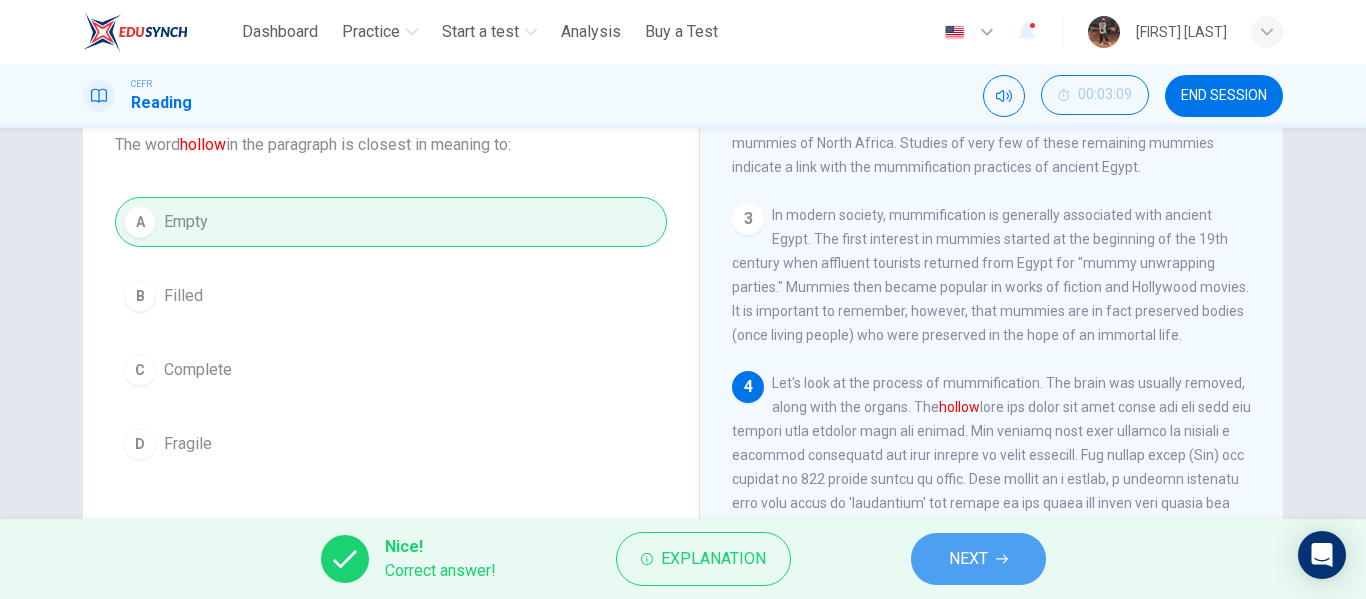 click on "NEXT" at bounding box center (978, 559) 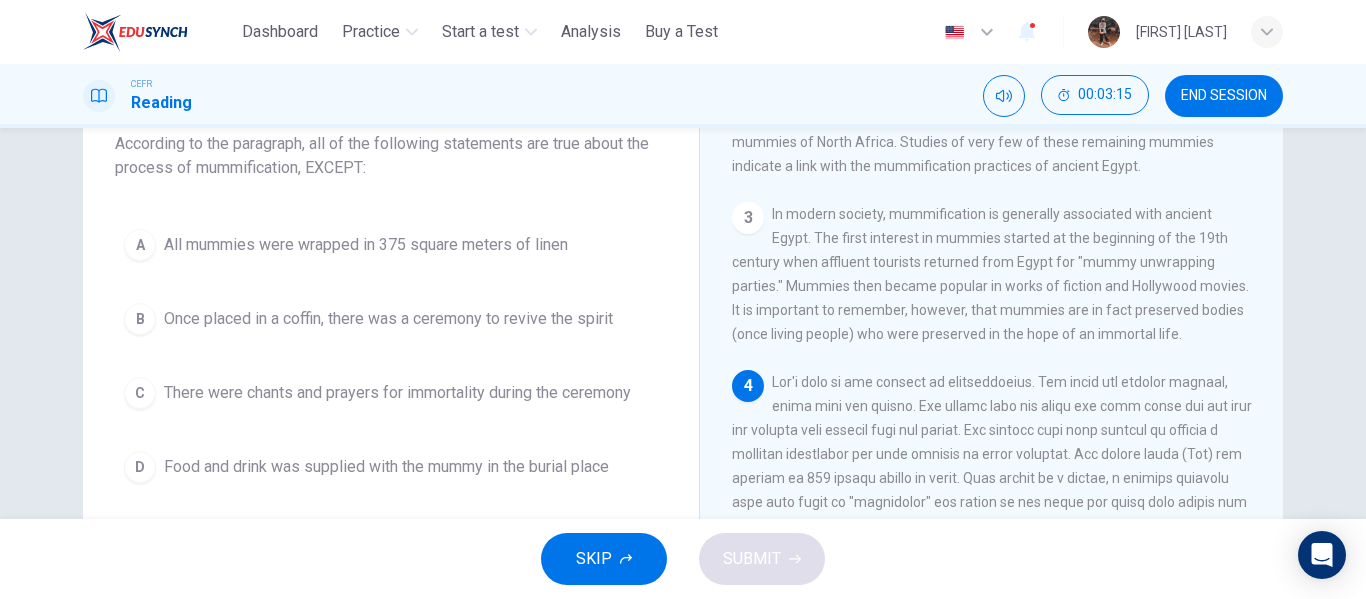 scroll, scrollTop: 138, scrollLeft: 0, axis: vertical 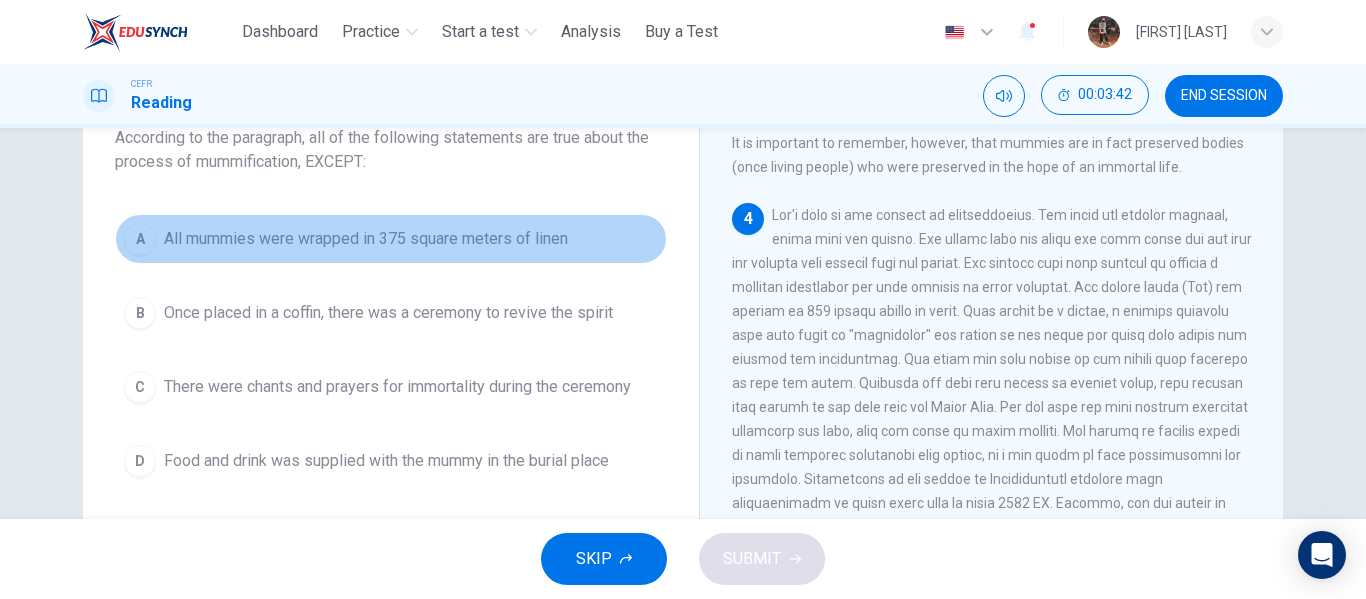 click on "All mummies were wrapped in 375 square meters of linen" at bounding box center [366, 239] 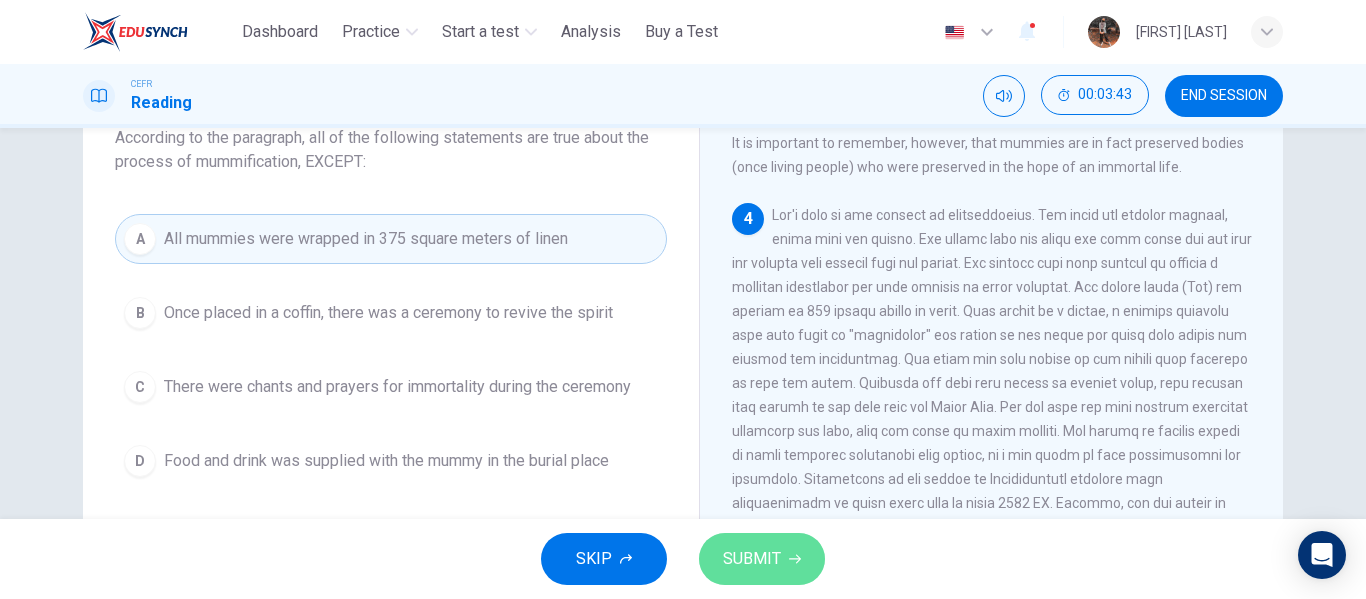 click on "SUBMIT" at bounding box center (762, 559) 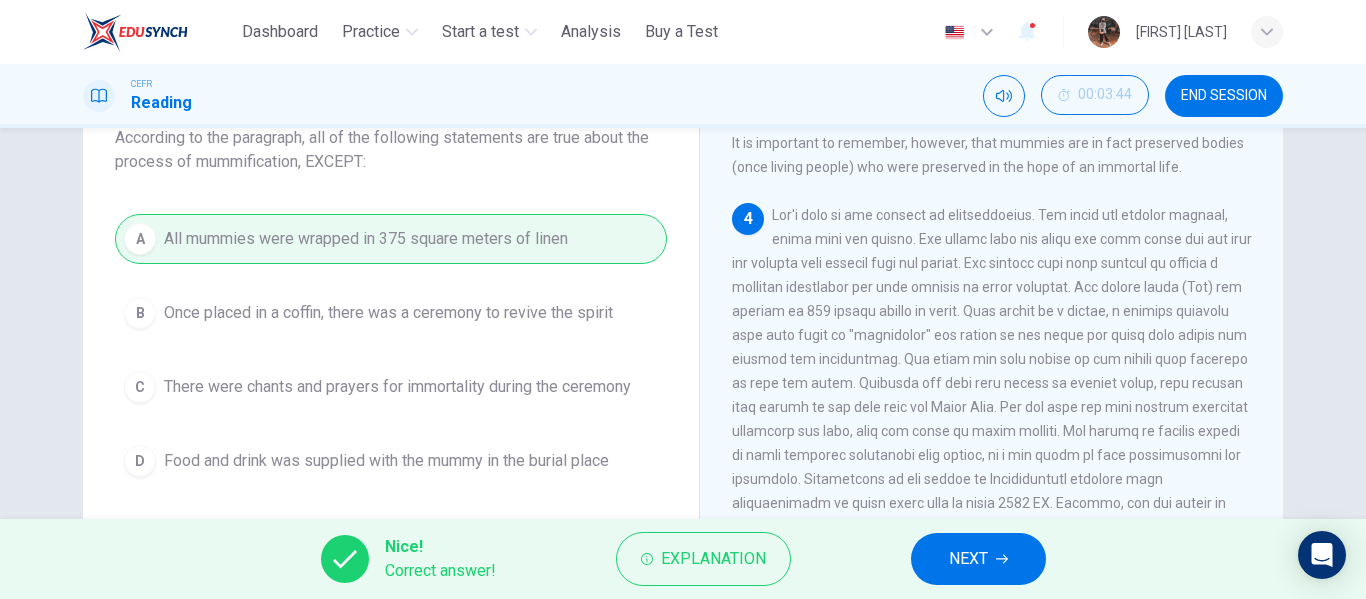 click on "NEXT" at bounding box center [978, 559] 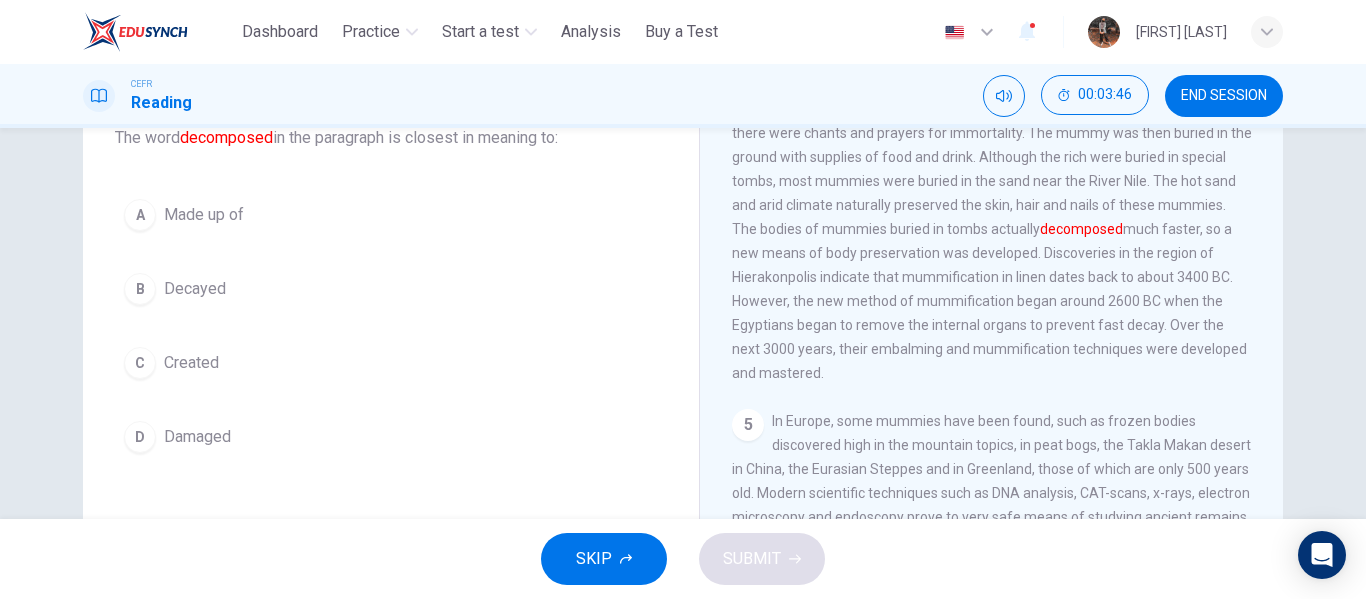 scroll, scrollTop: 933, scrollLeft: 0, axis: vertical 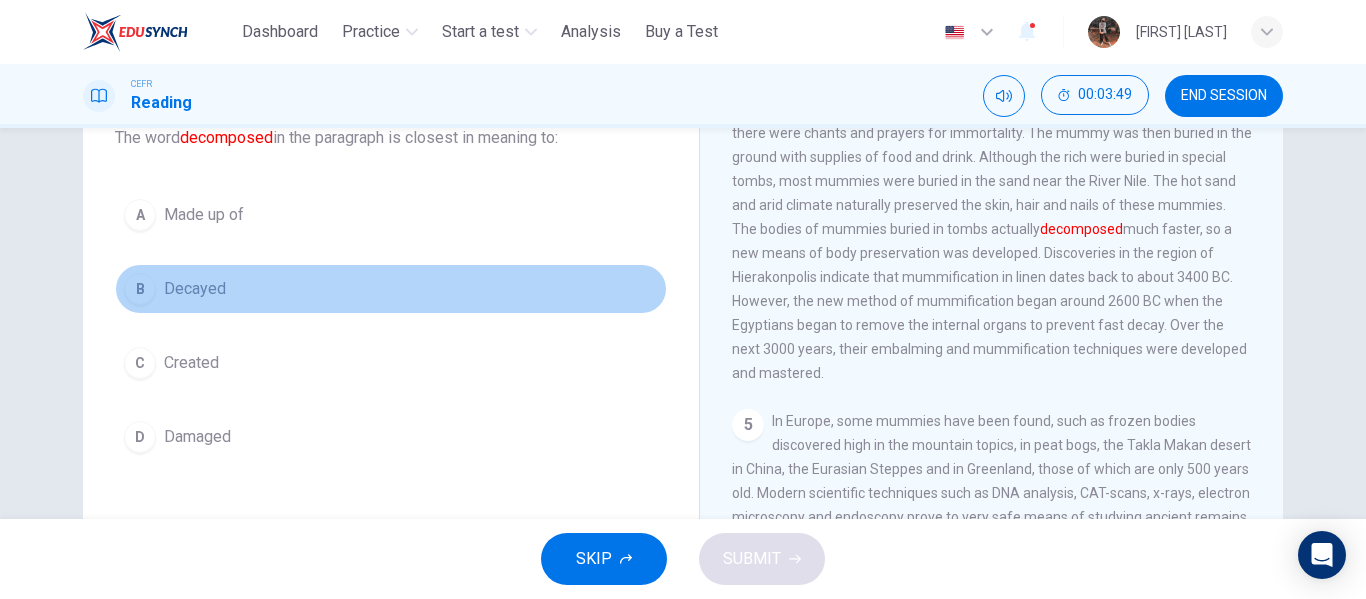 click on "B Decayed" at bounding box center (391, 289) 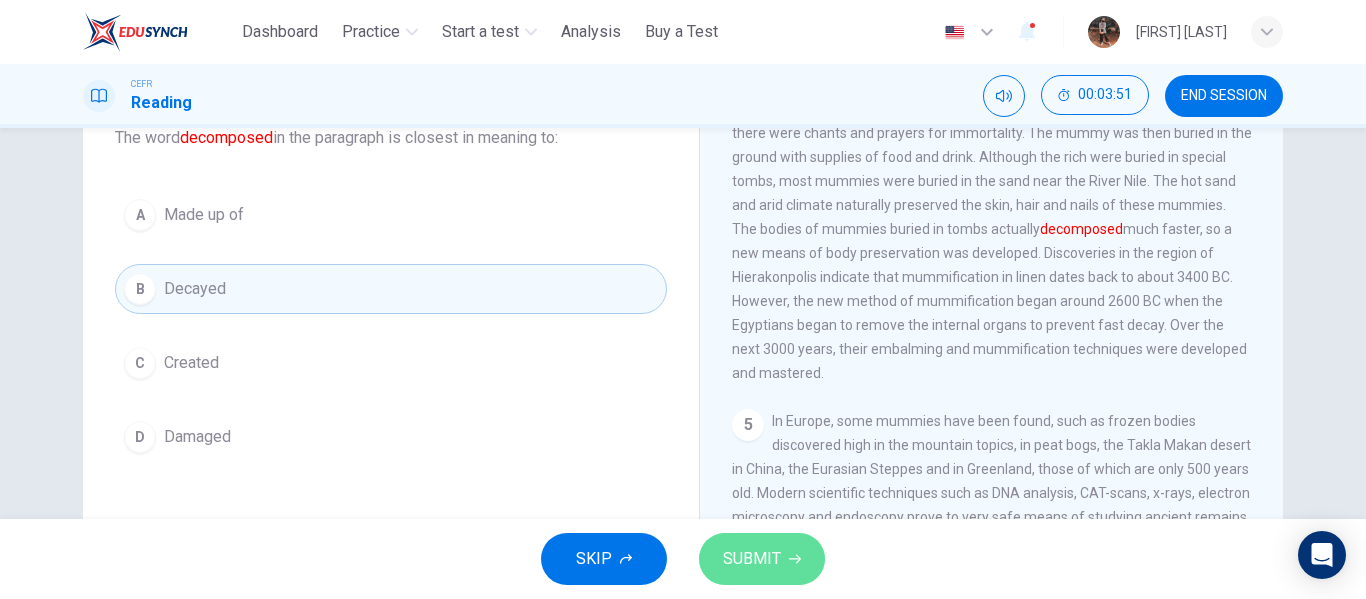 click on "SUBMIT" at bounding box center (762, 559) 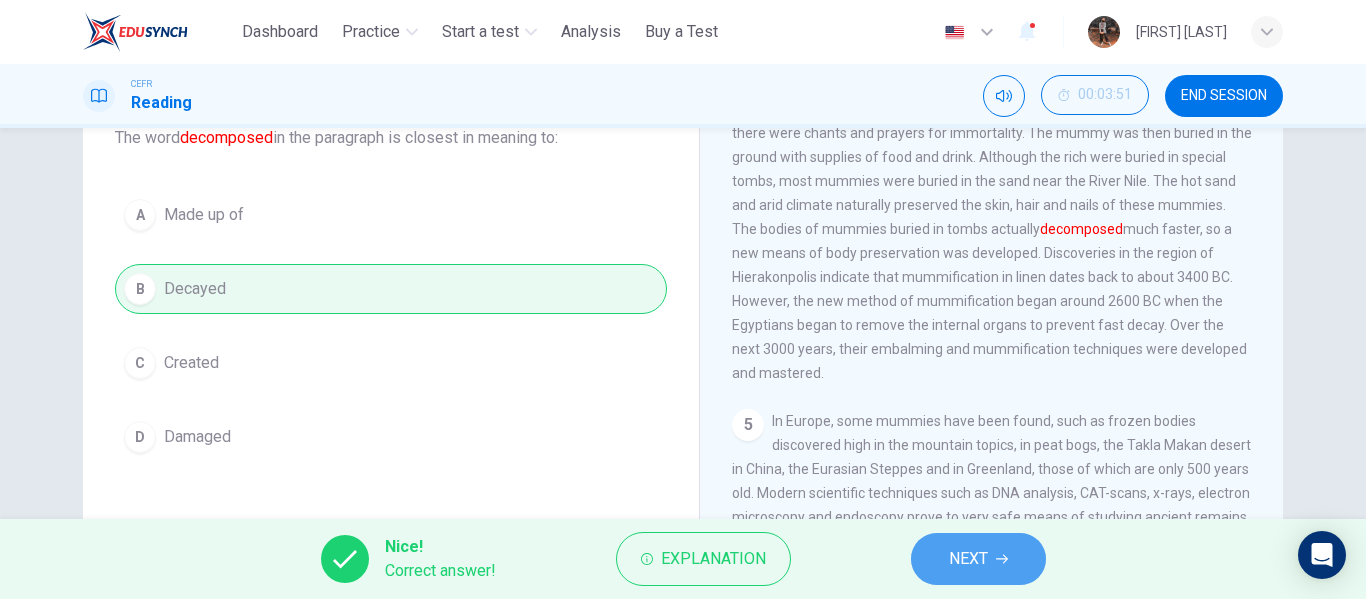 click on "NEXT" at bounding box center [968, 559] 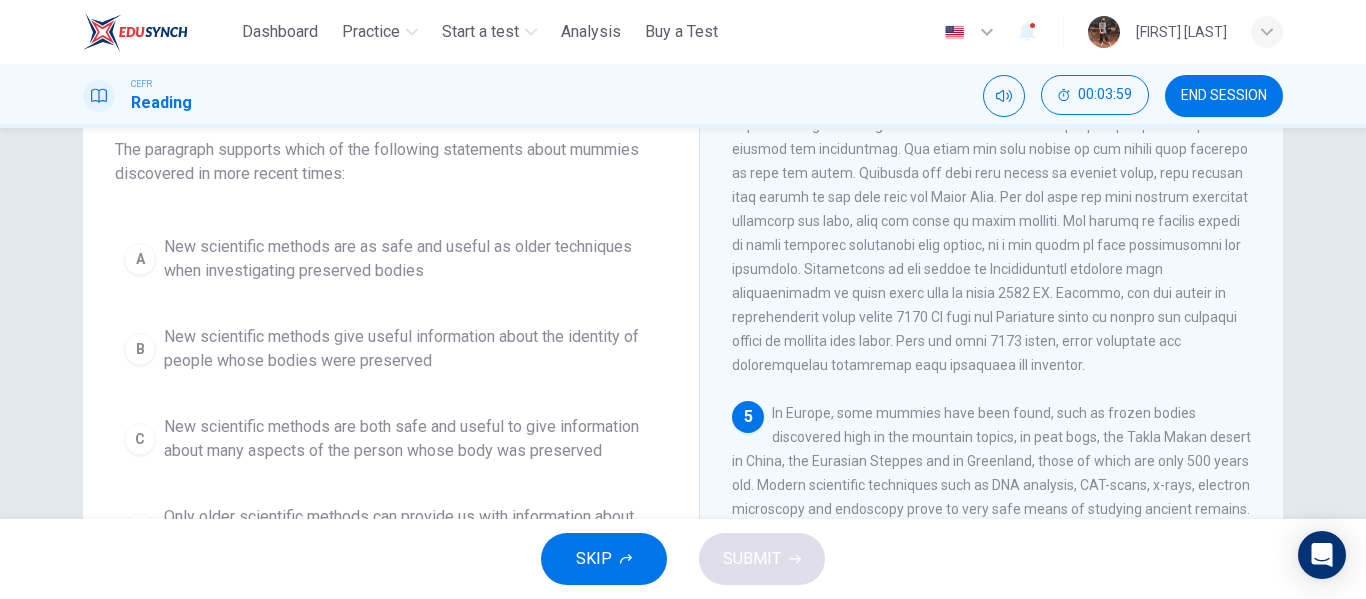 scroll, scrollTop: 127, scrollLeft: 0, axis: vertical 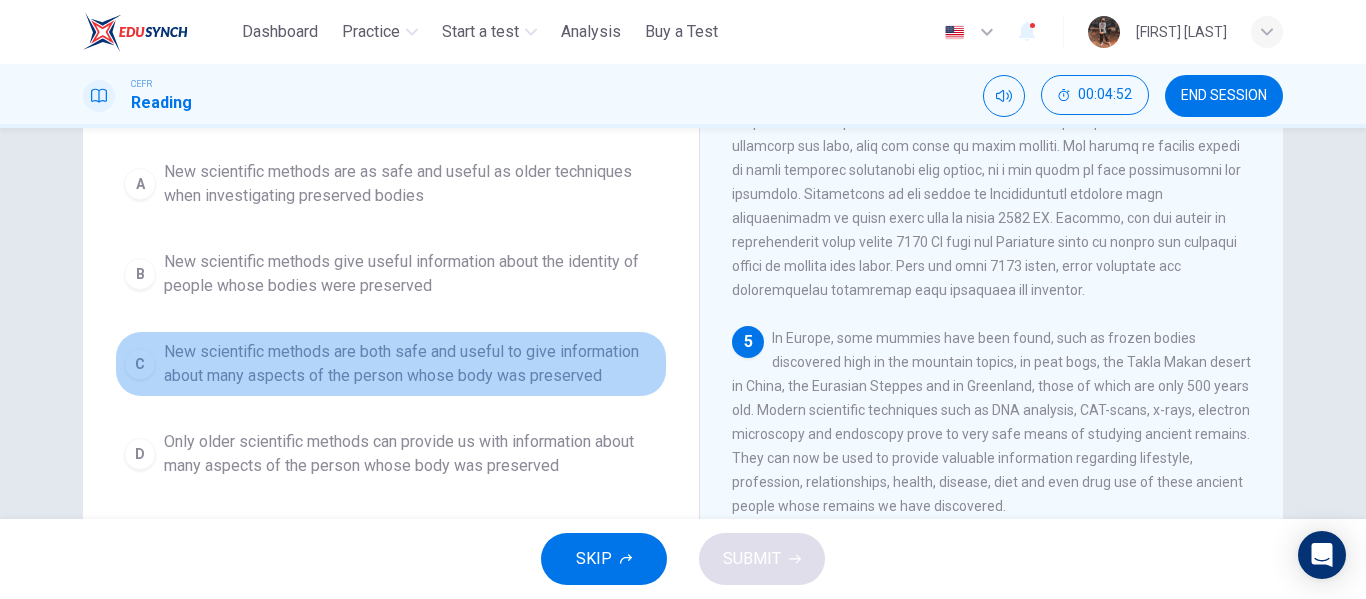 click on "New scientific methods are both safe and useful to give information about many aspects of the person whose body was preserved" at bounding box center (411, 364) 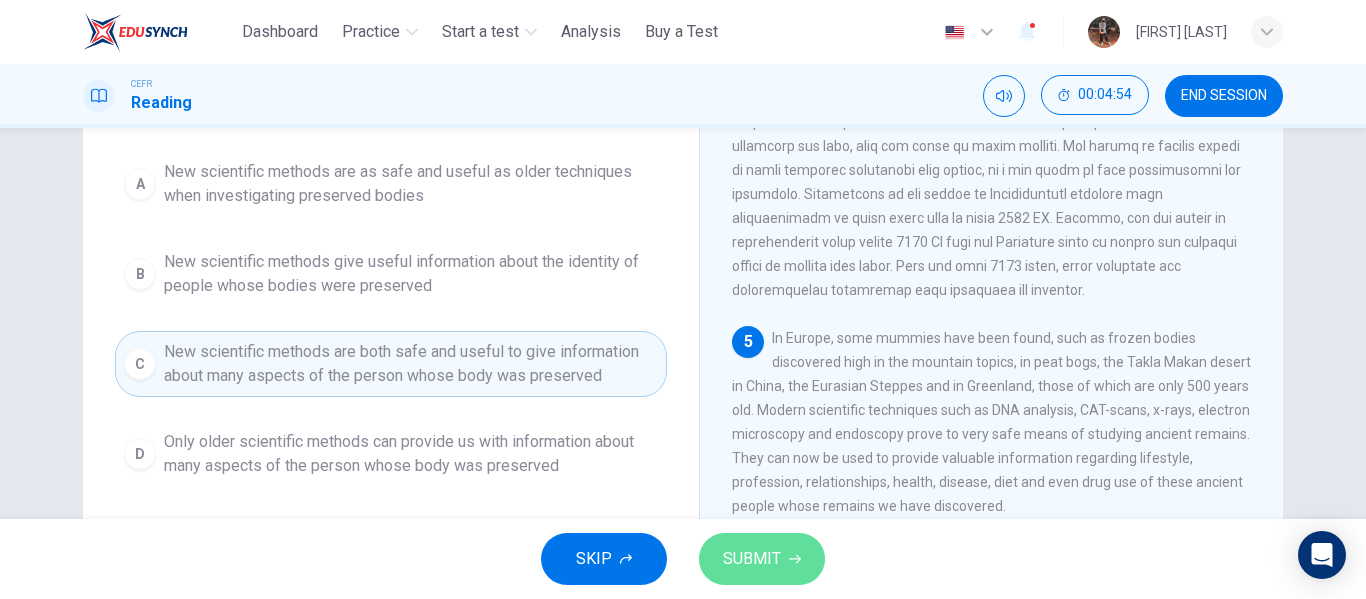 click on "SUBMIT" at bounding box center [762, 559] 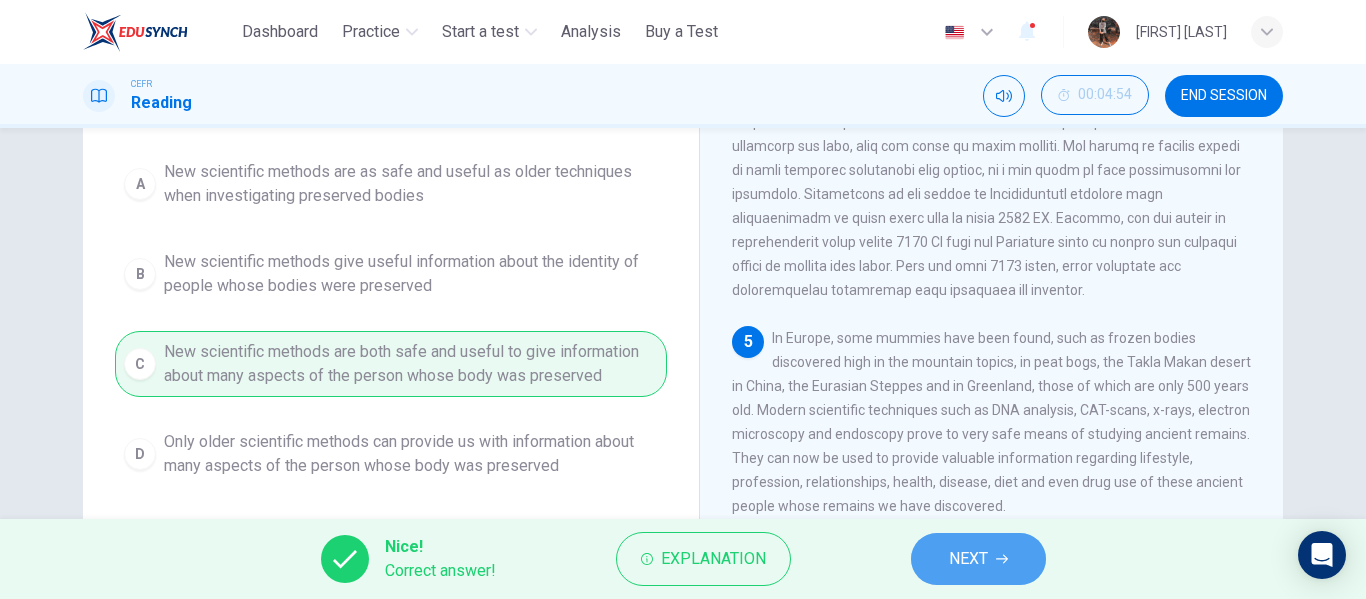 click on "NEXT" at bounding box center [968, 559] 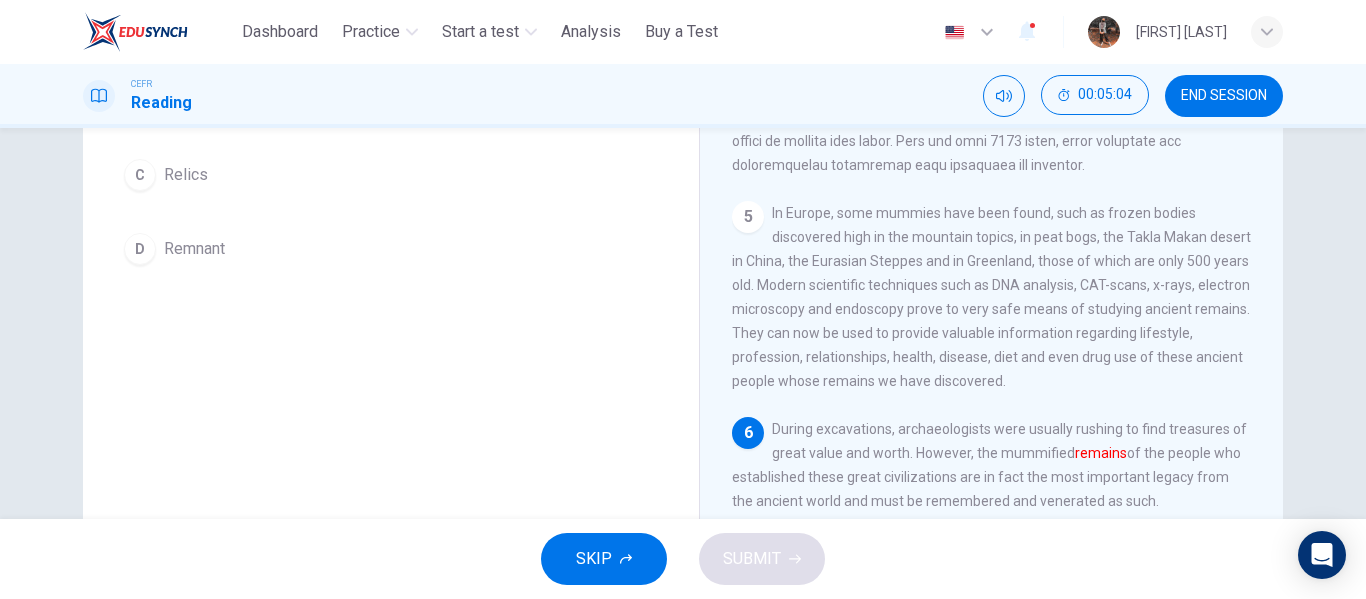 scroll, scrollTop: 327, scrollLeft: 0, axis: vertical 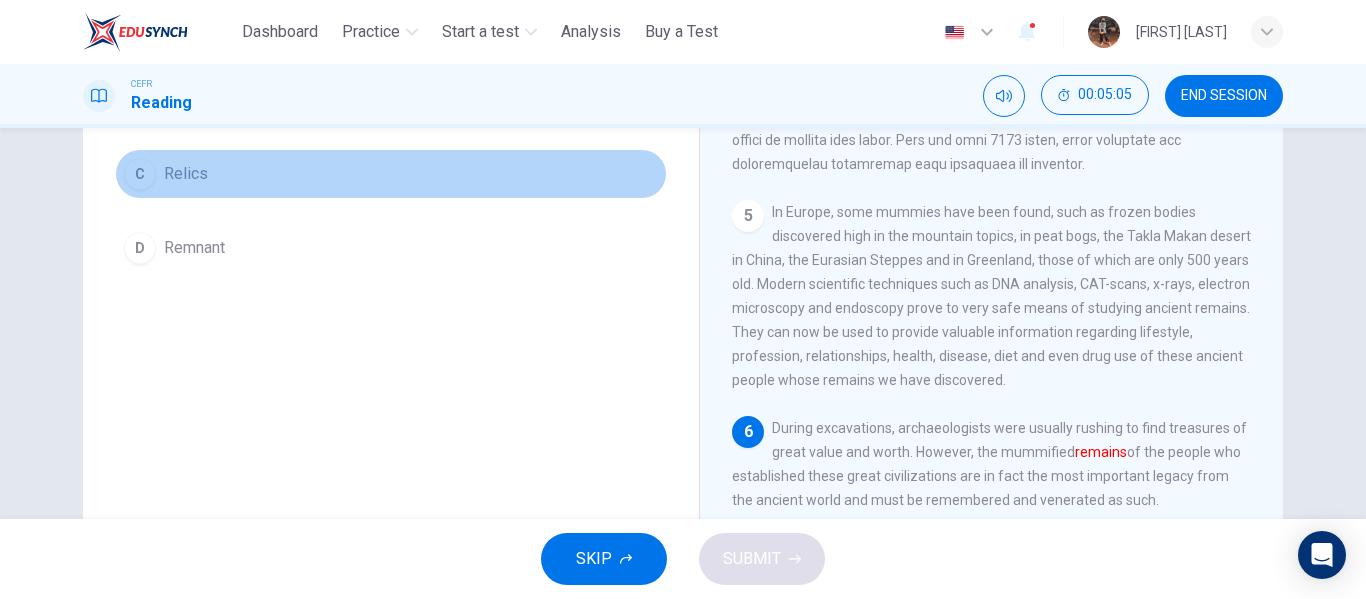 click on "C Relics" at bounding box center (391, 174) 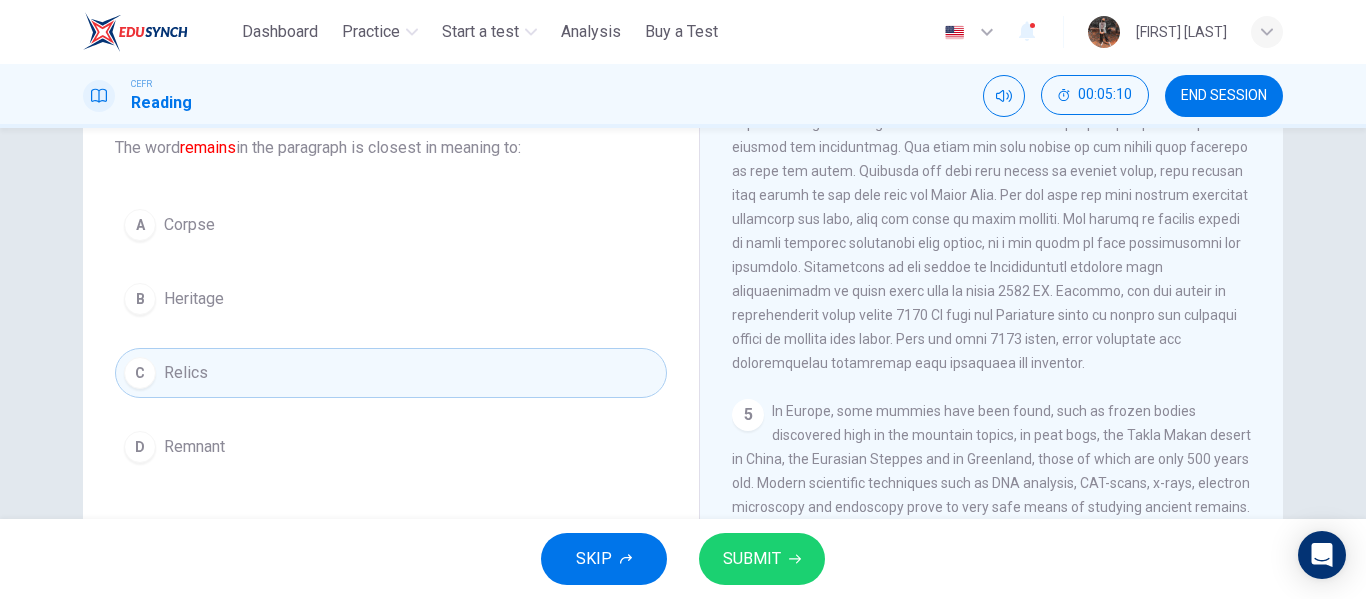 scroll, scrollTop: 128, scrollLeft: 0, axis: vertical 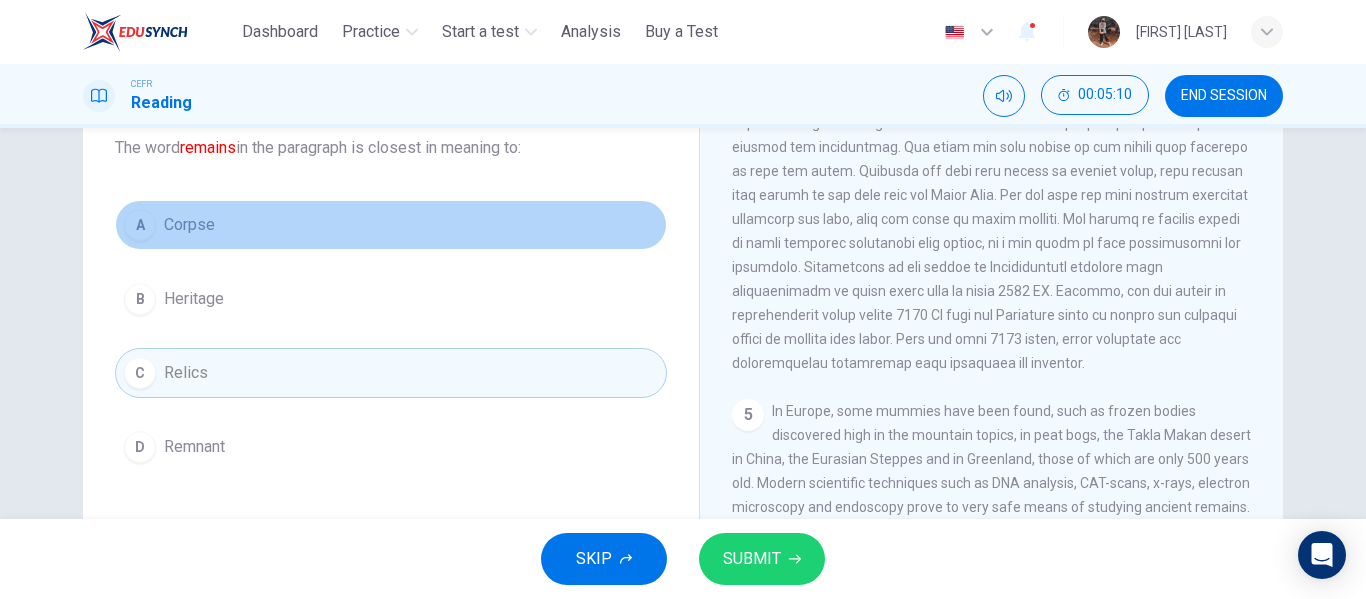 click on "A Corpse" at bounding box center [391, 225] 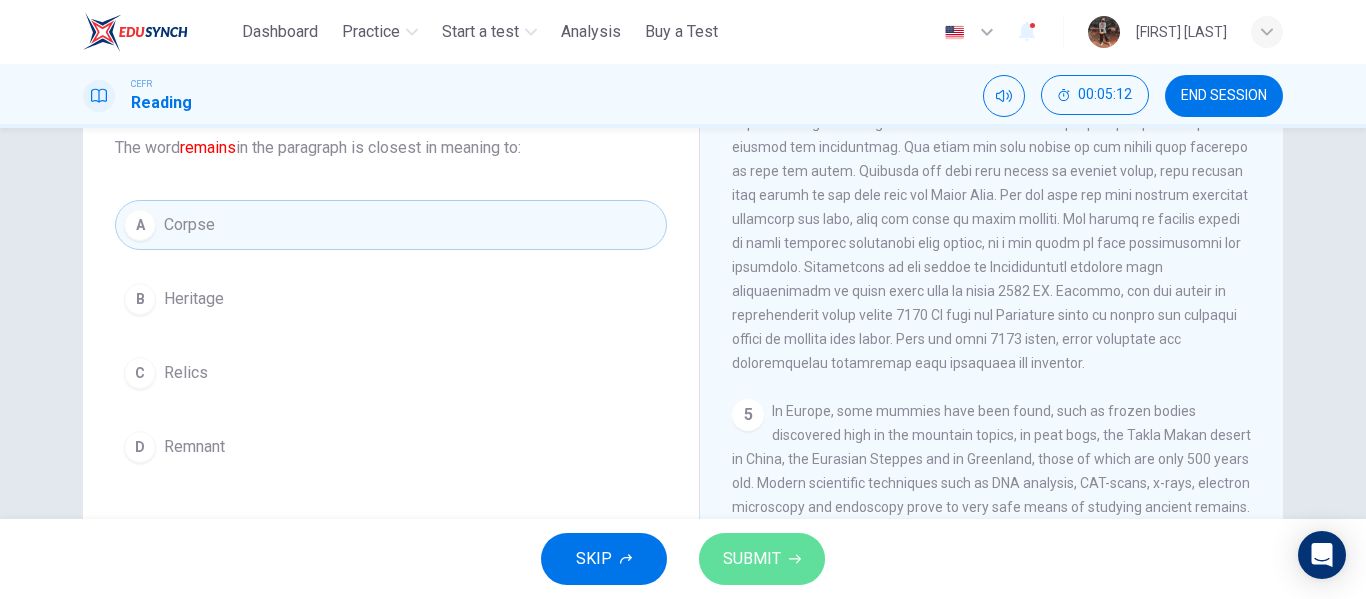 click on "SUBMIT" at bounding box center (762, 559) 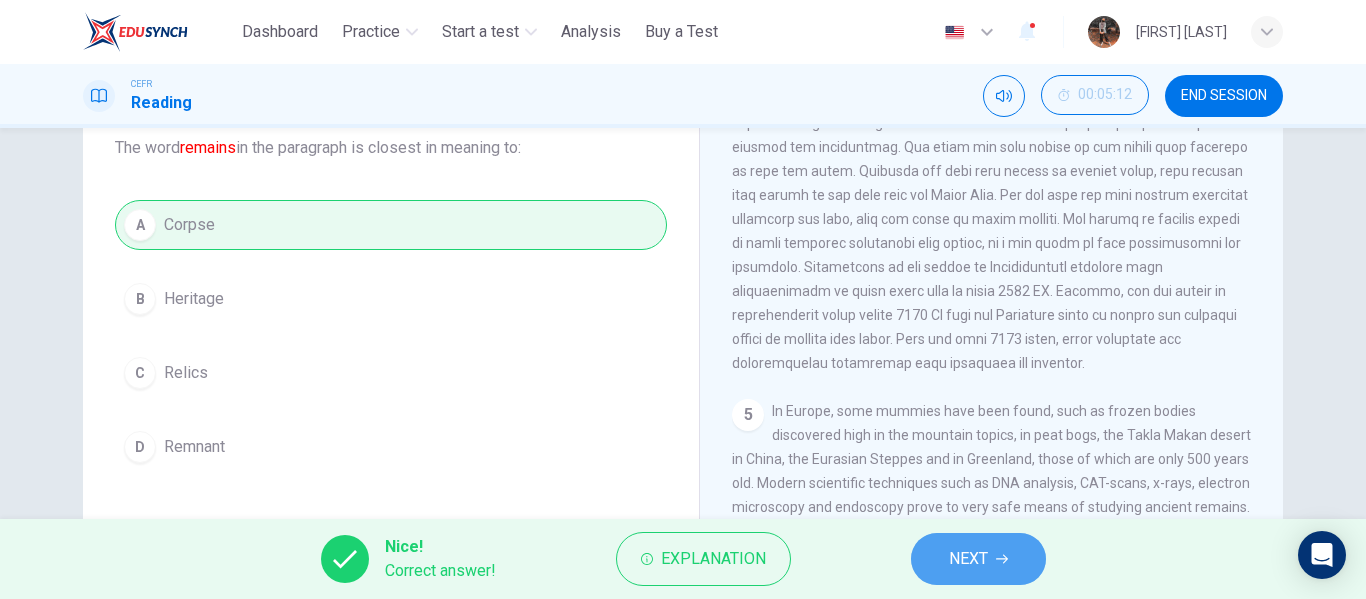 click 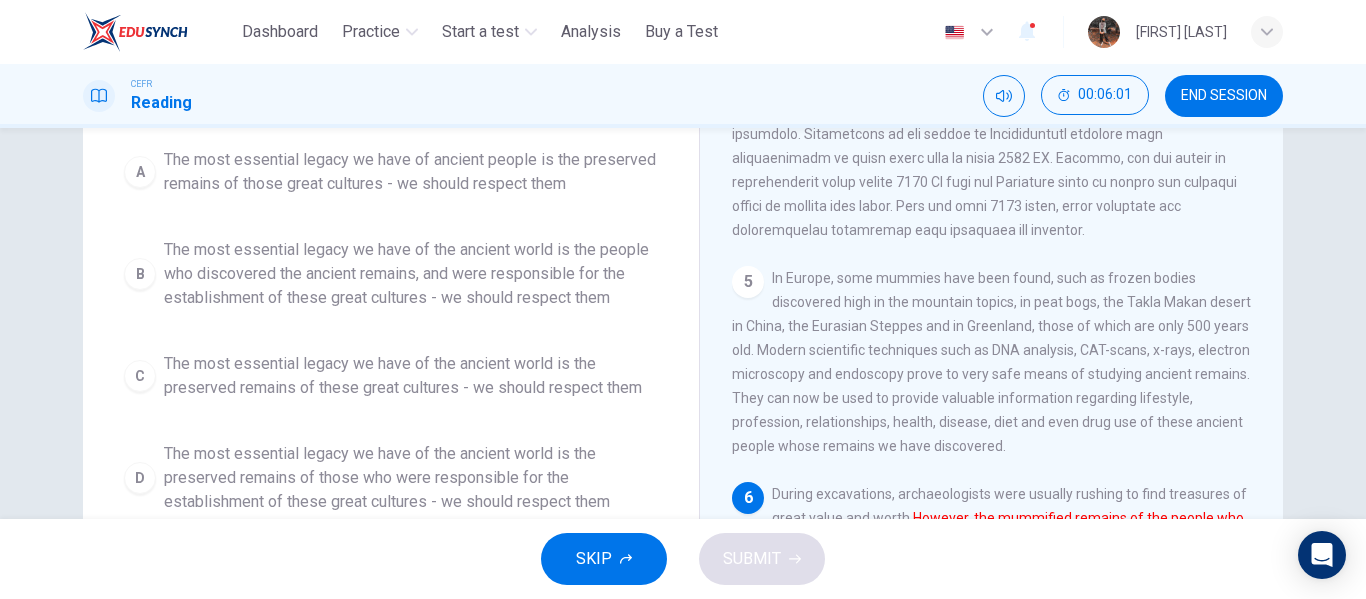 scroll, scrollTop: 0, scrollLeft: 0, axis: both 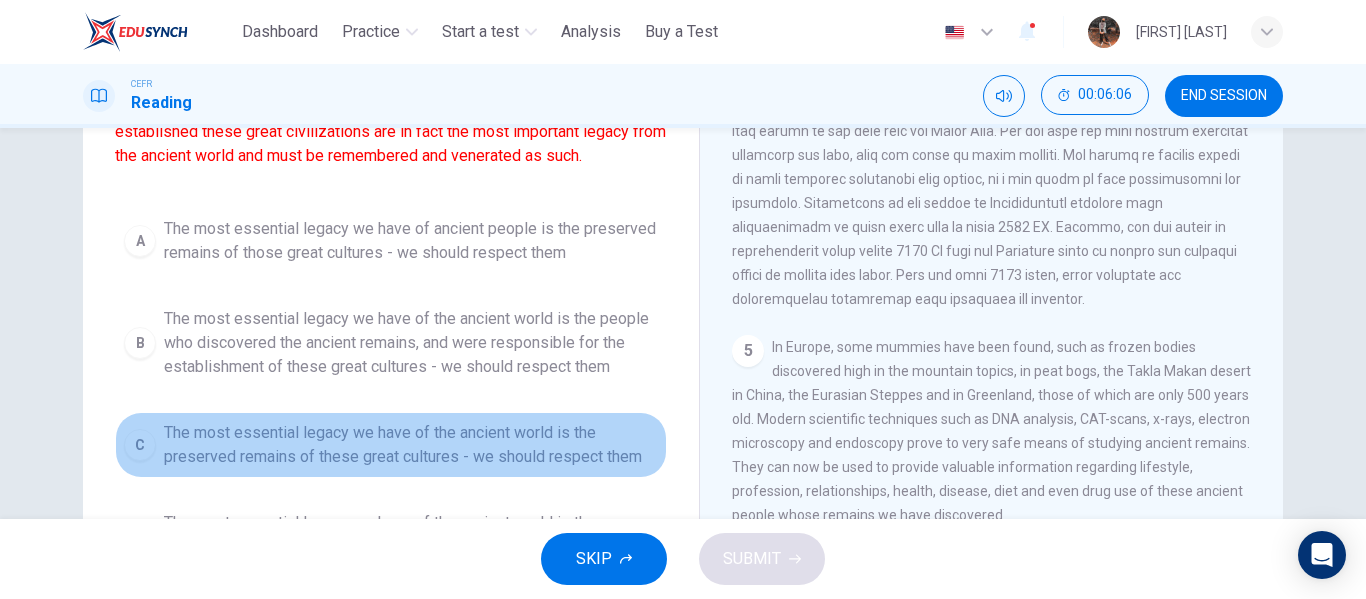 click on "The most essential legacy we have of the ancient world is the preserved remains of these great cultures - we should respect them" at bounding box center [411, 445] 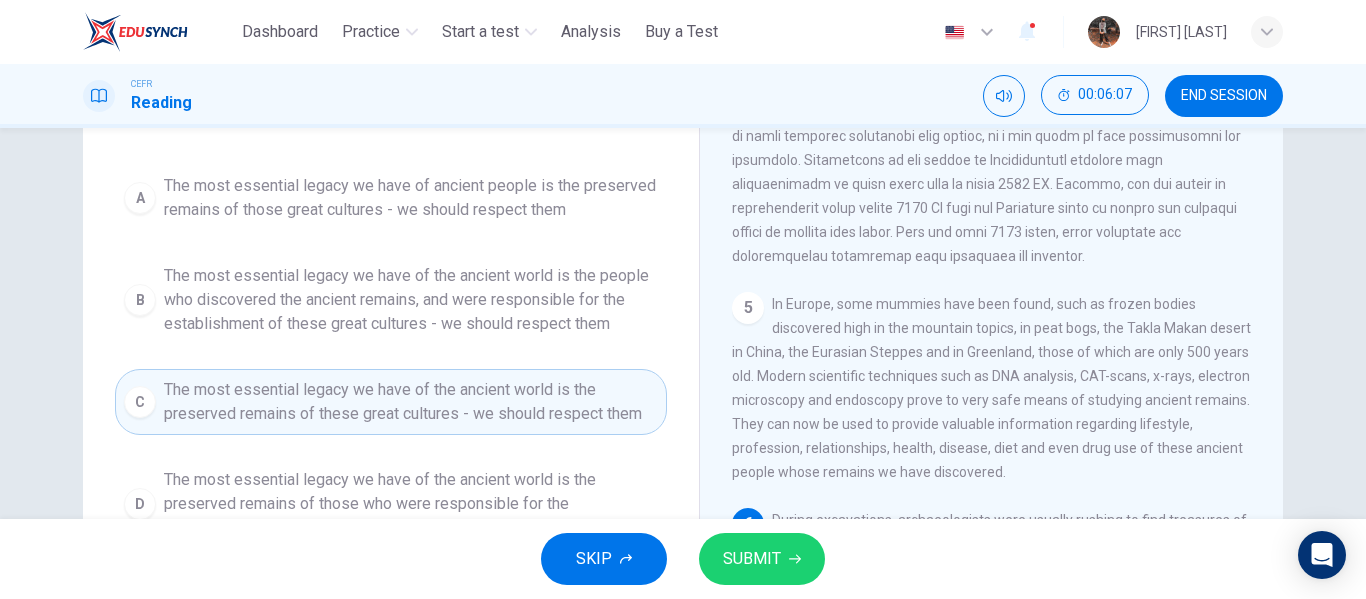 scroll, scrollTop: 236, scrollLeft: 0, axis: vertical 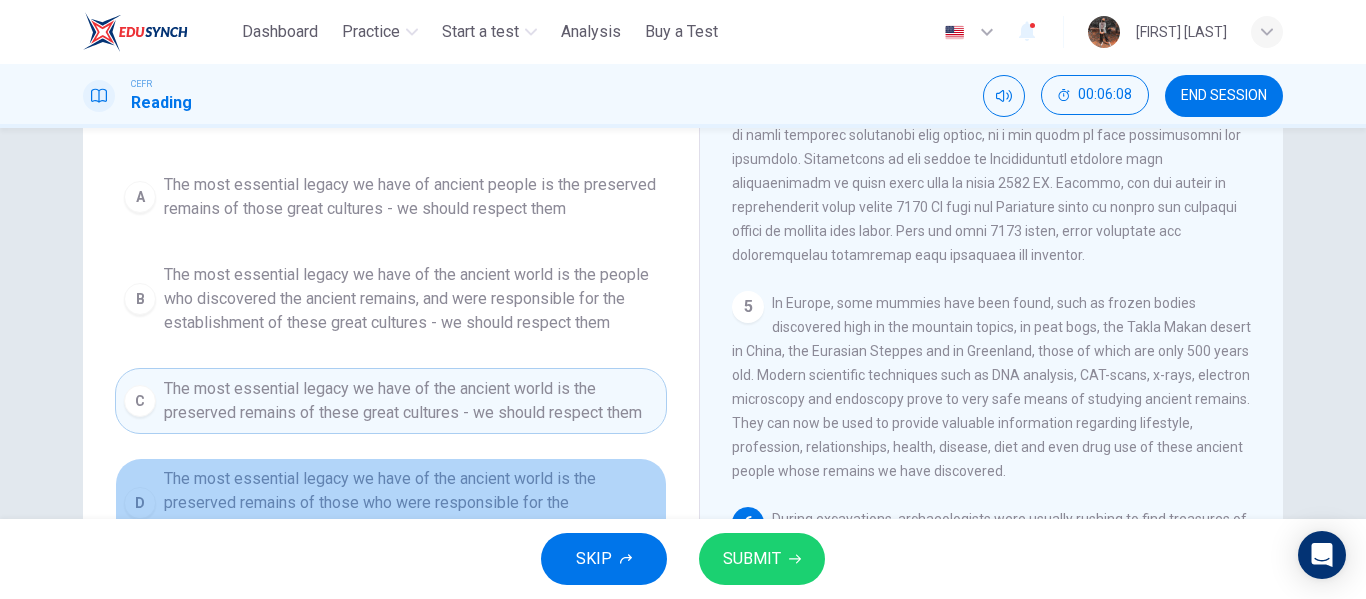 click on "The most essential legacy we have of the ancient world is the preserved remains of those who were responsible for the establishment of these great cultures - we should respect them" at bounding box center (411, 503) 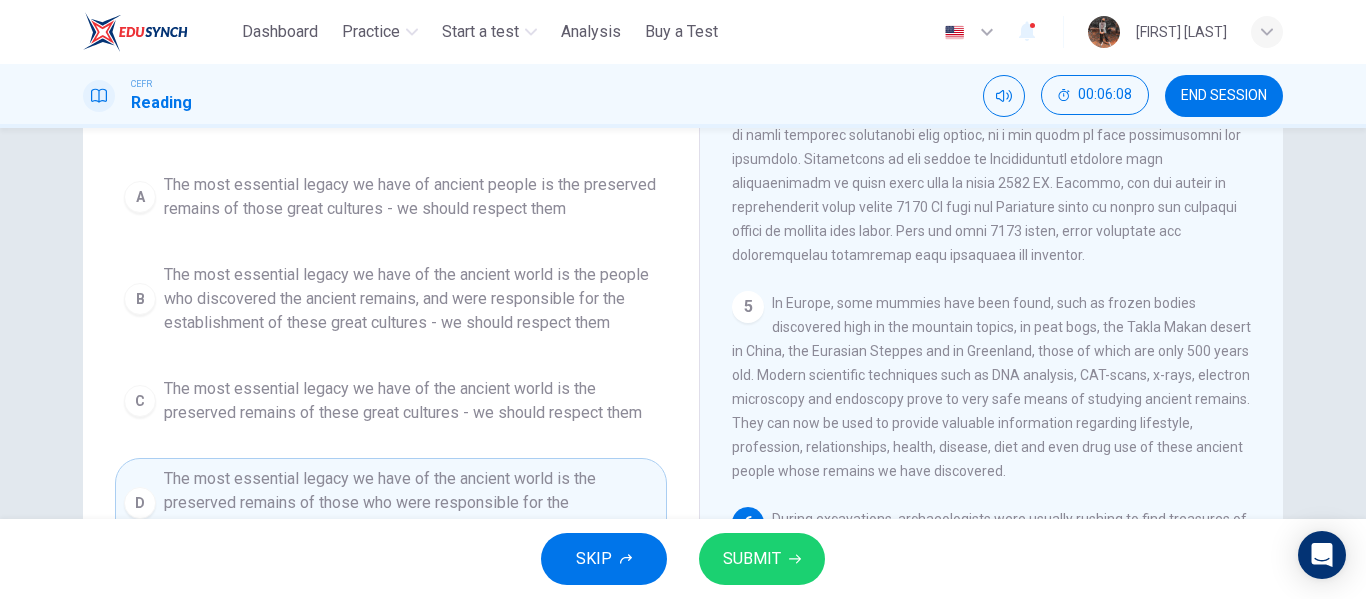 click on "SUBMIT" at bounding box center (752, 559) 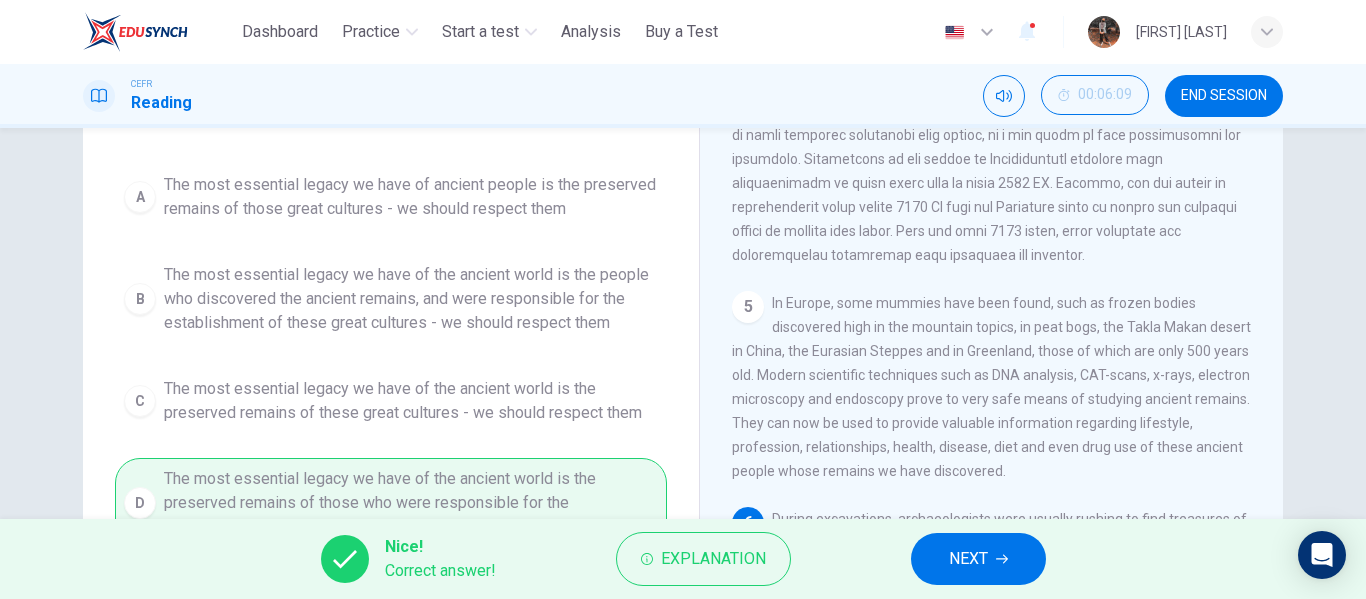 scroll, scrollTop: 1006, scrollLeft: 0, axis: vertical 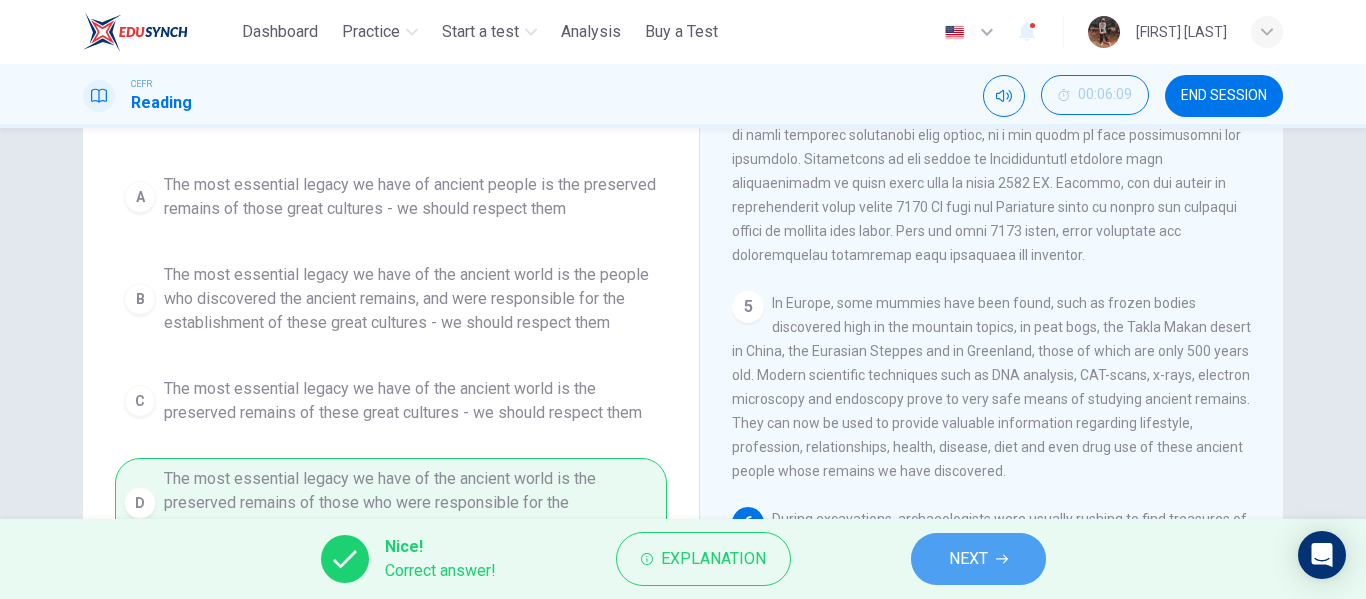 click on "NEXT" at bounding box center (968, 559) 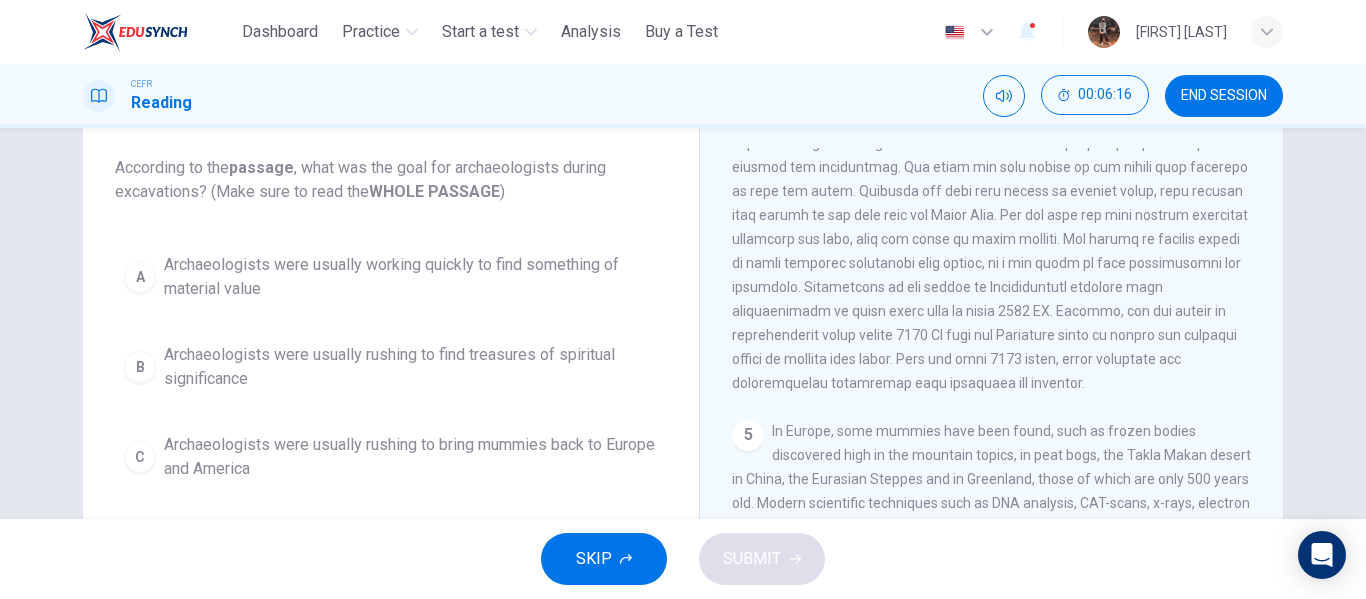 scroll, scrollTop: 107, scrollLeft: 0, axis: vertical 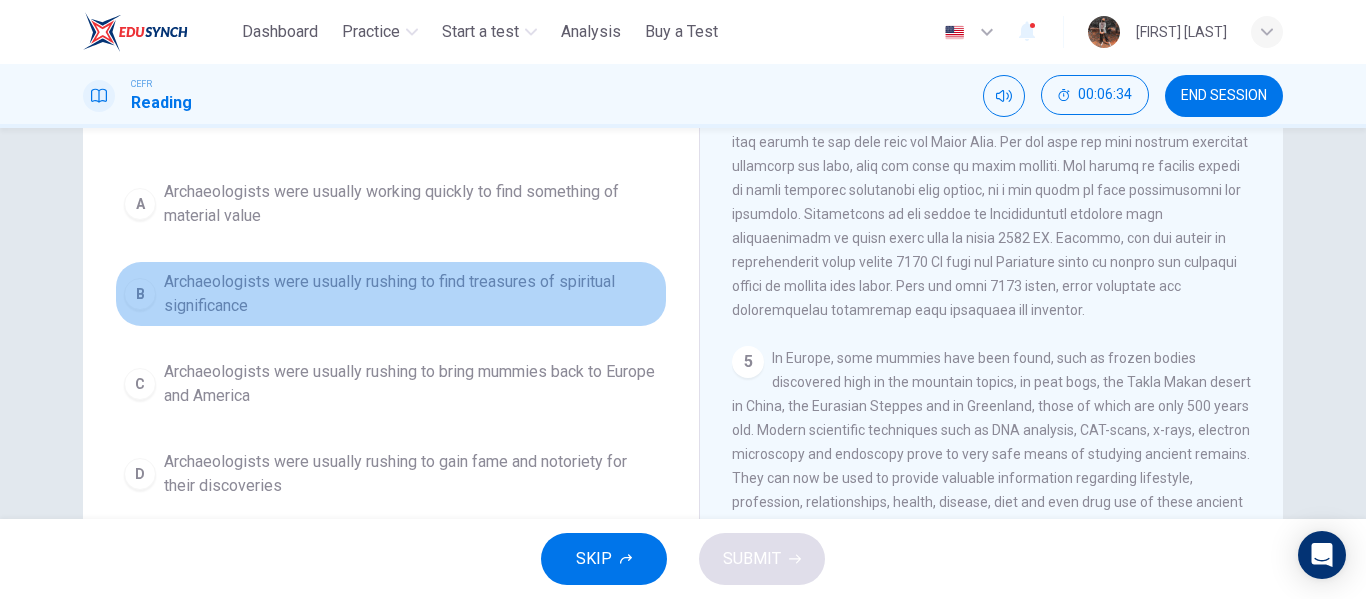 click on "Archaeologists were usually rushing to find treasures of spiritual significance" at bounding box center (411, 294) 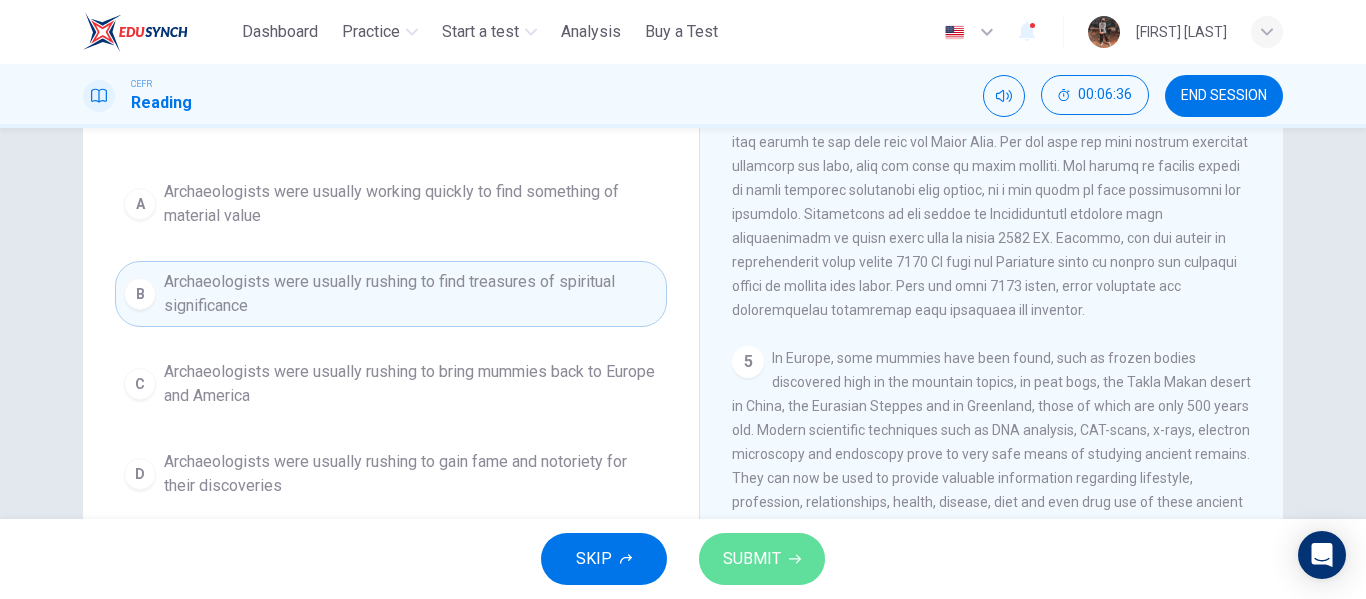 click on "SUBMIT" at bounding box center (762, 559) 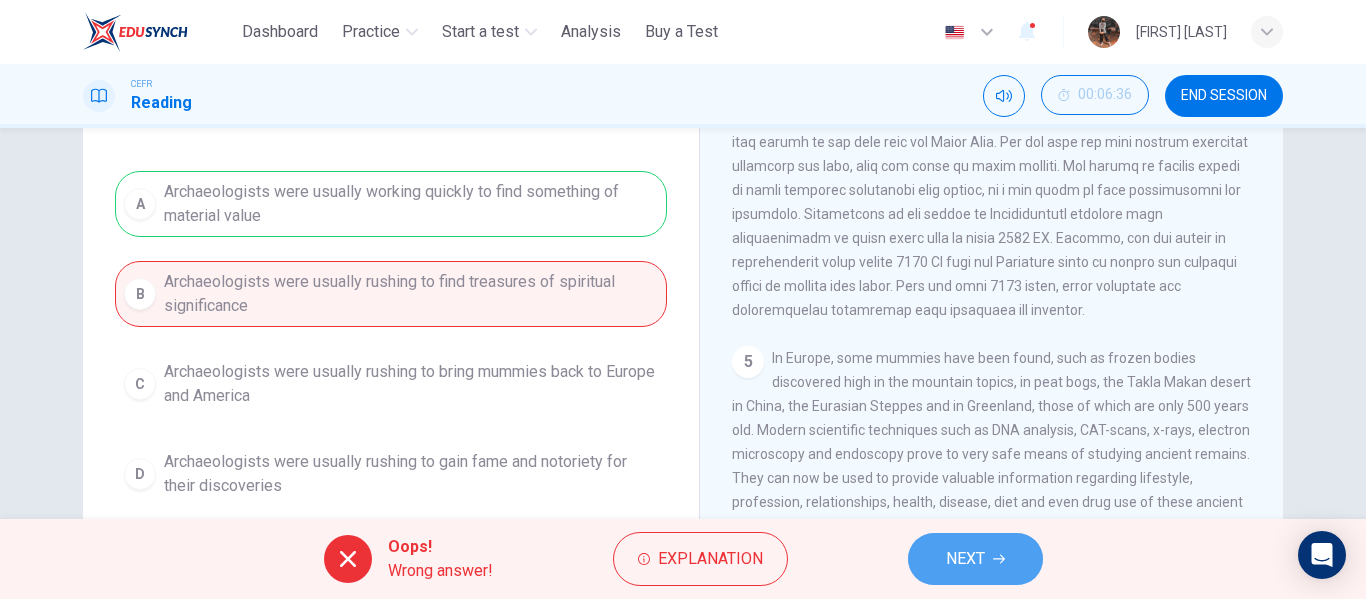 click on "NEXT" at bounding box center (965, 559) 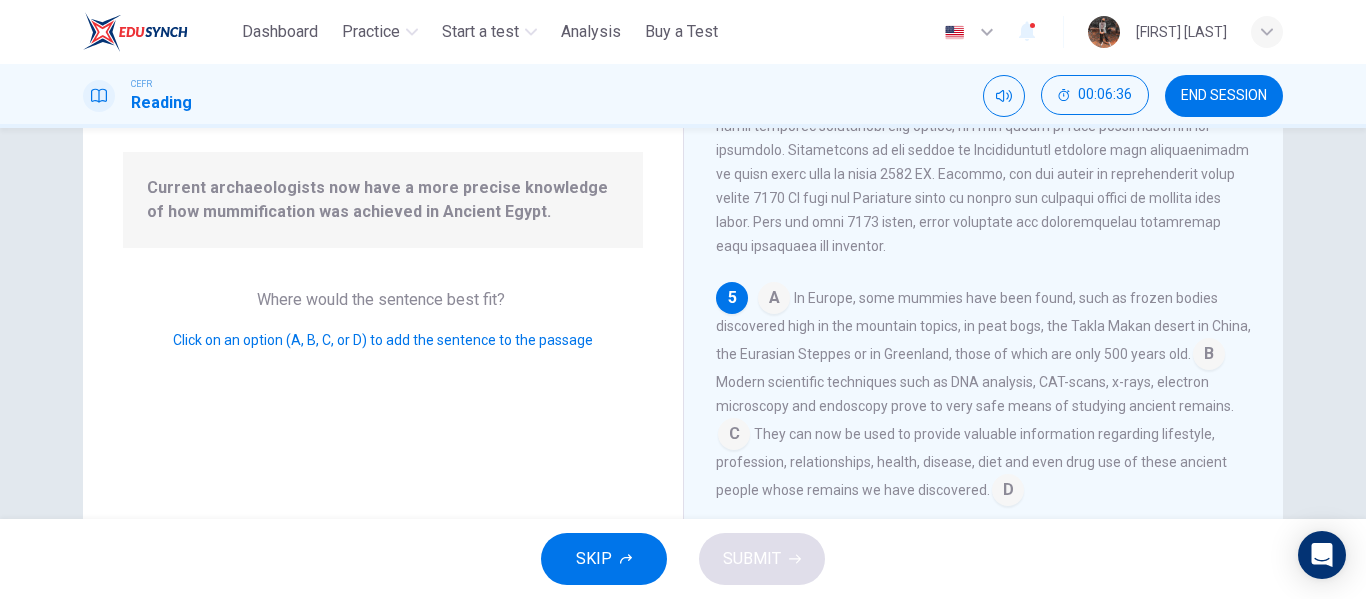scroll, scrollTop: 1068, scrollLeft: 0, axis: vertical 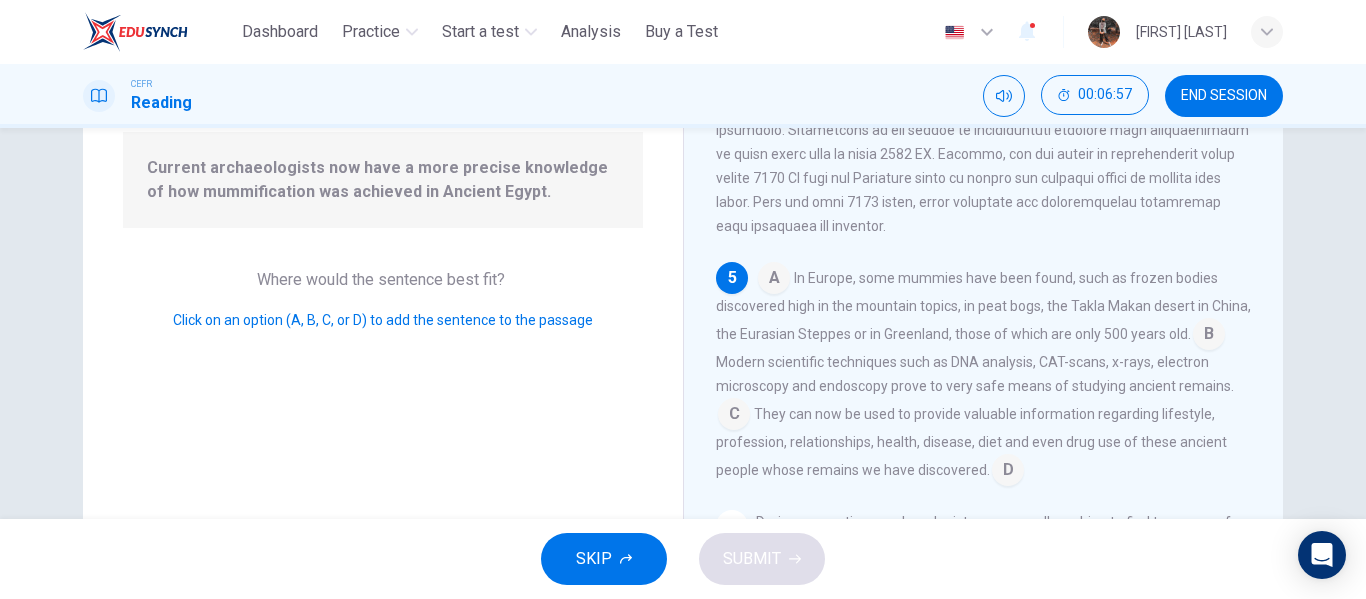 click at bounding box center [1209, 336] 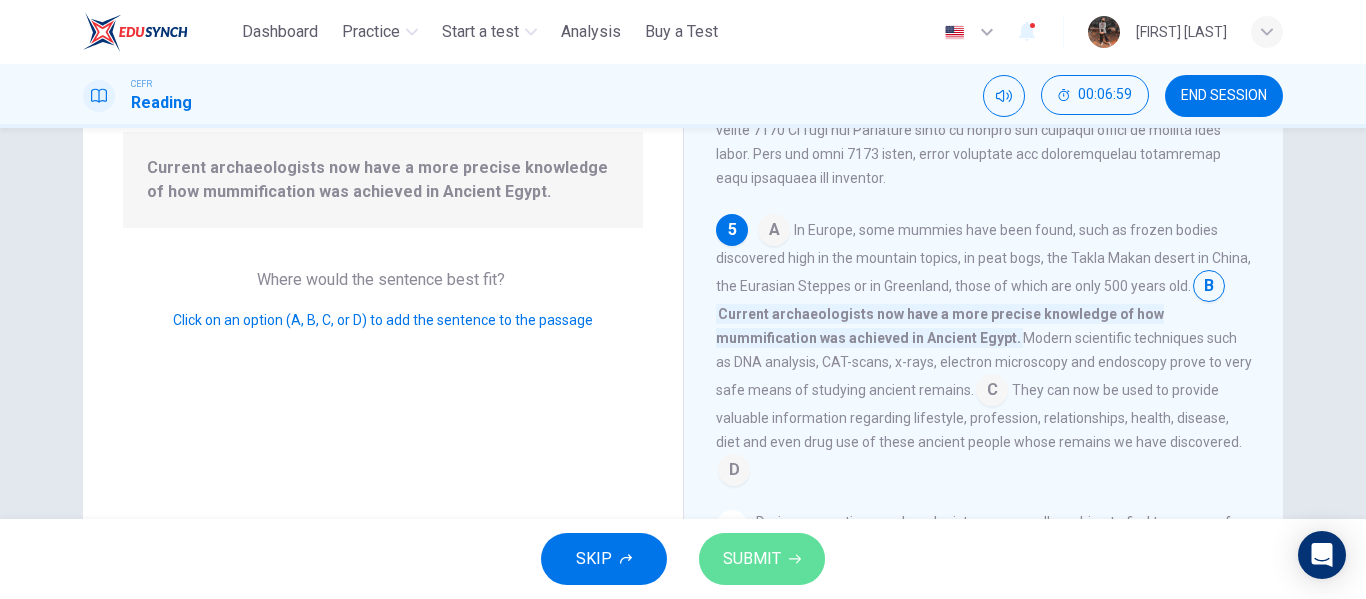 click on "SUBMIT" at bounding box center (762, 559) 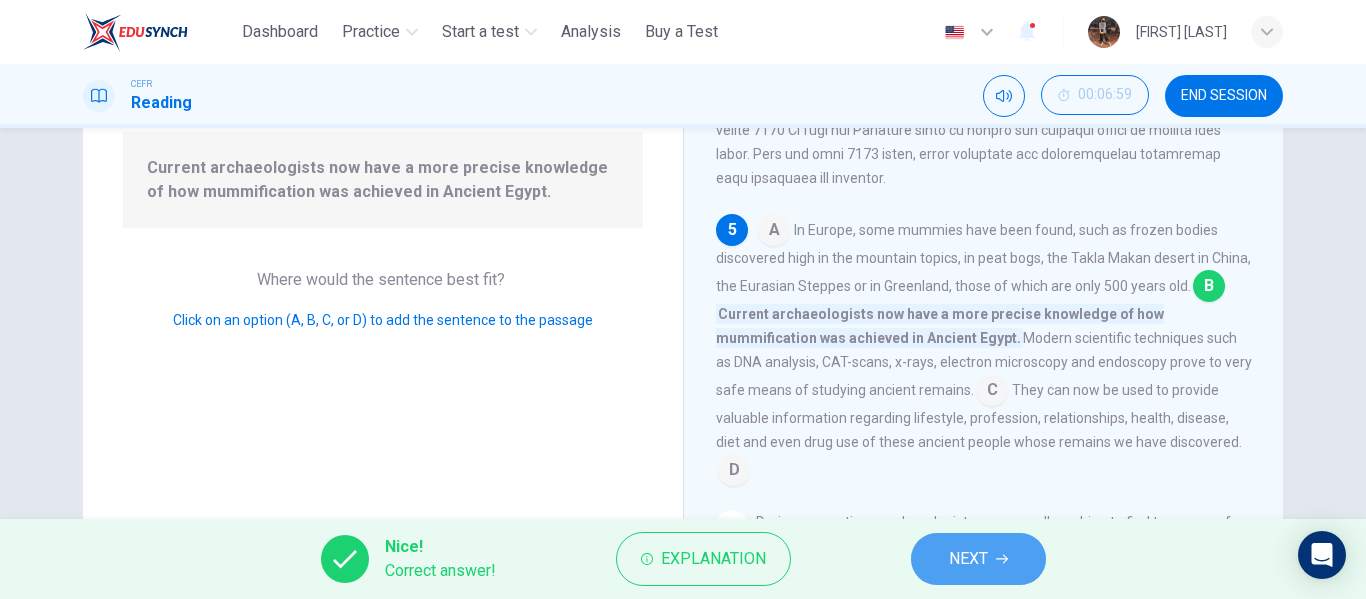 click on "NEXT" at bounding box center (978, 559) 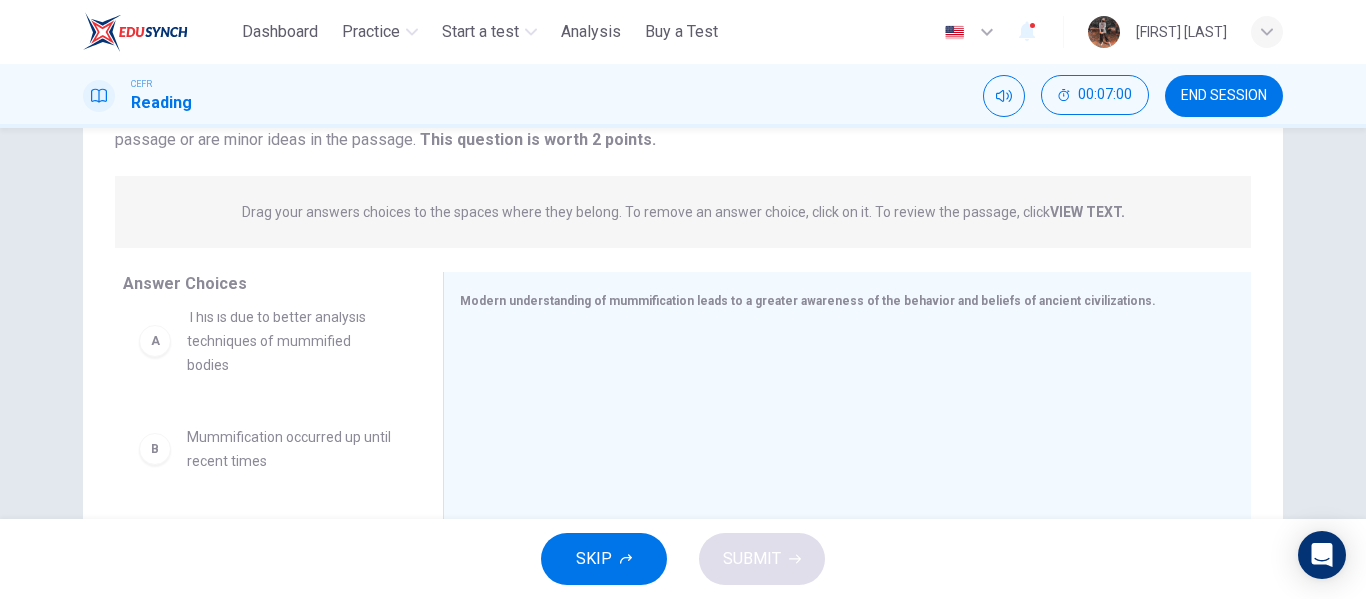 scroll, scrollTop: 0, scrollLeft: 0, axis: both 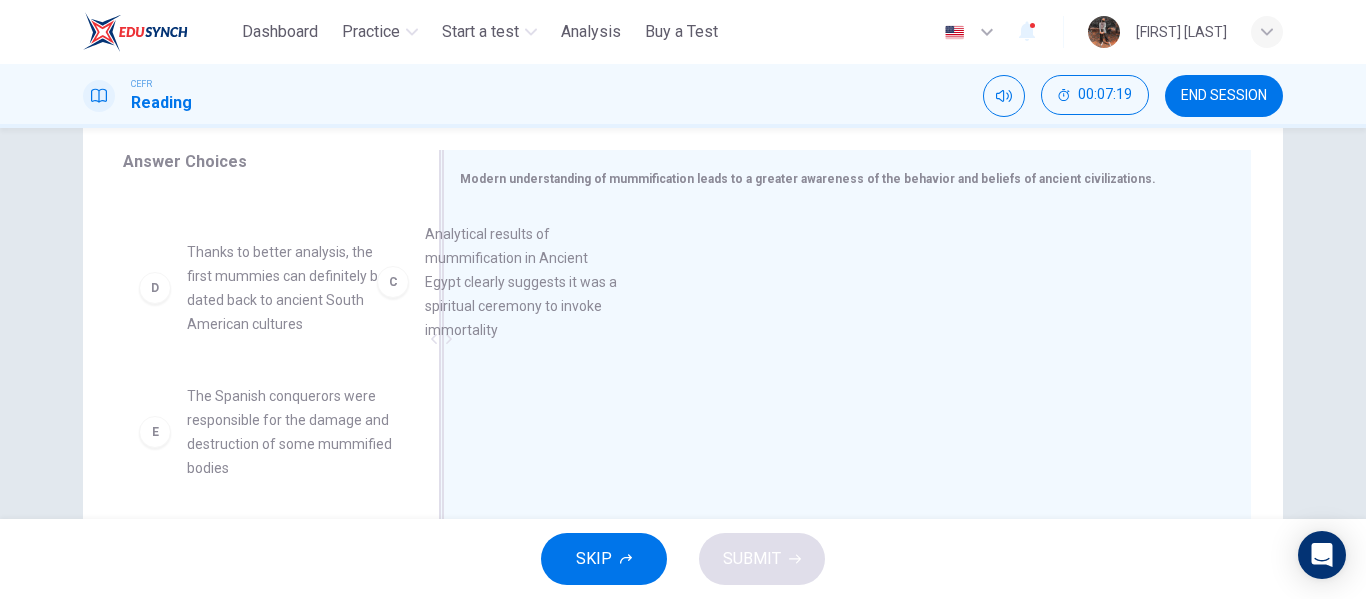 drag, startPoint x: 349, startPoint y: 314, endPoint x: 675, endPoint y: 309, distance: 326.03833 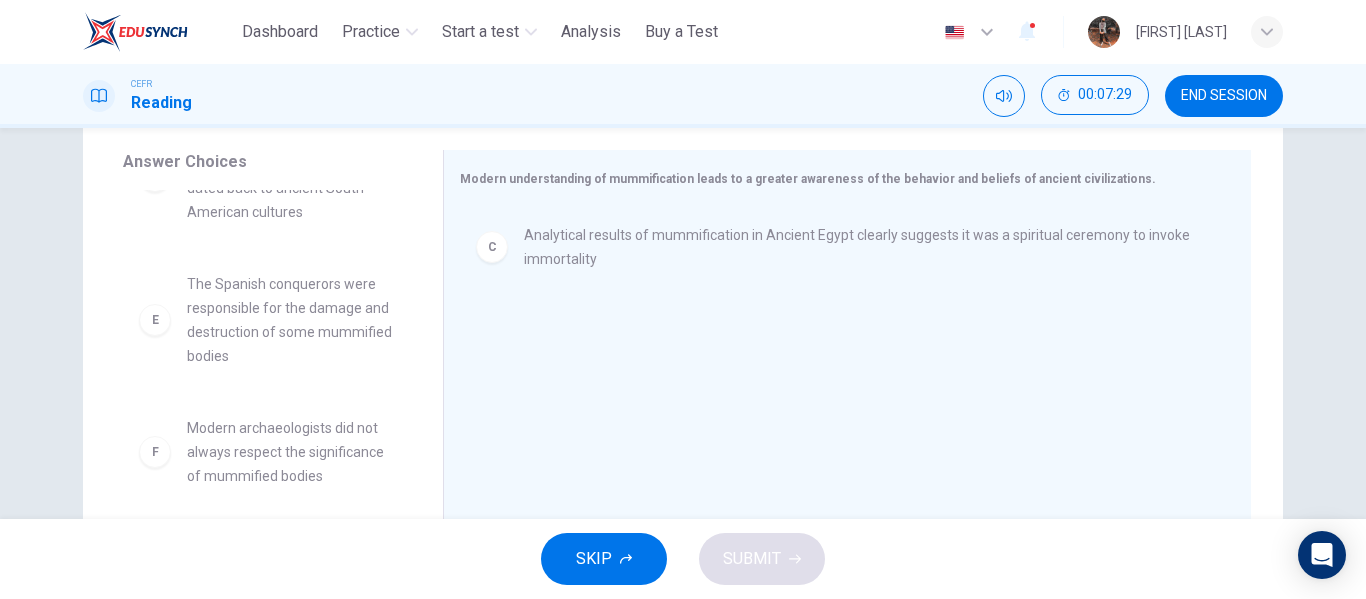 scroll, scrollTop: 0, scrollLeft: 0, axis: both 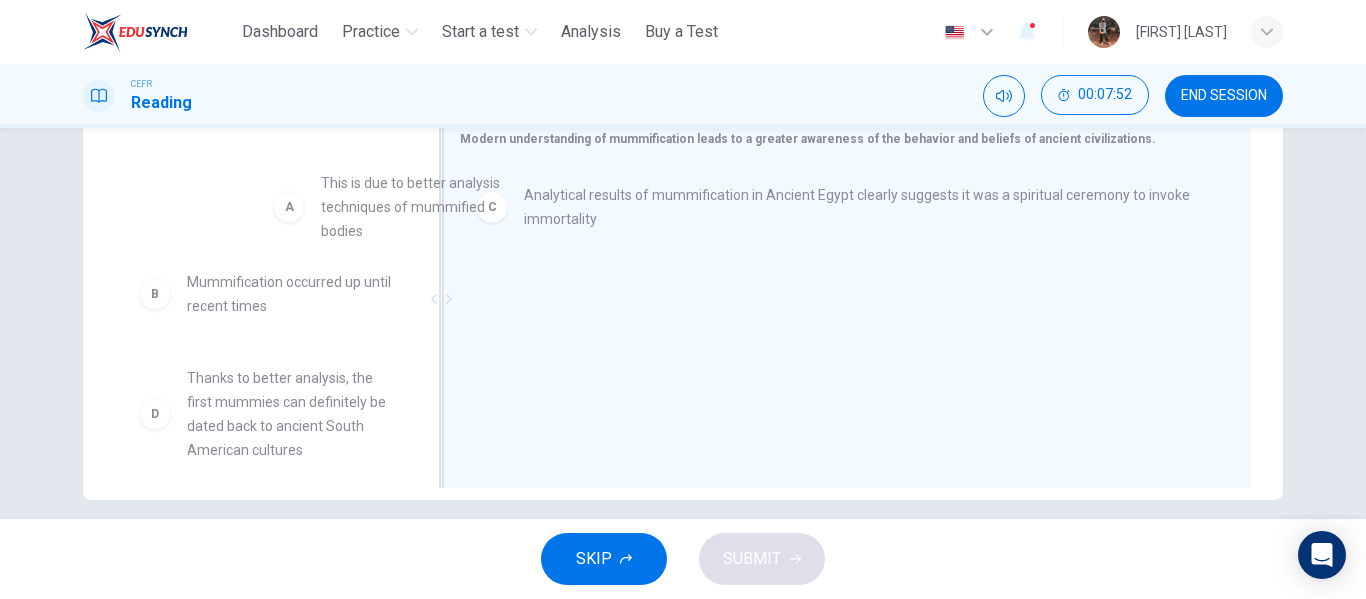 drag, startPoint x: 322, startPoint y: 221, endPoint x: 615, endPoint y: 266, distance: 296.4355 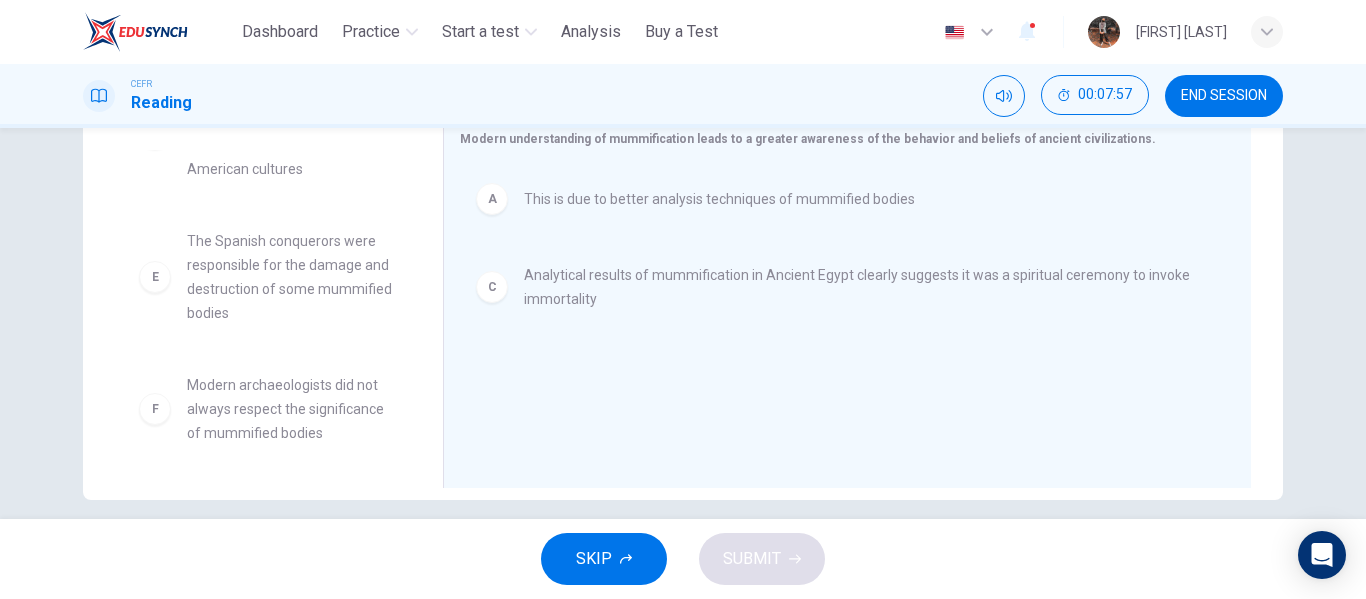 scroll, scrollTop: 0, scrollLeft: 0, axis: both 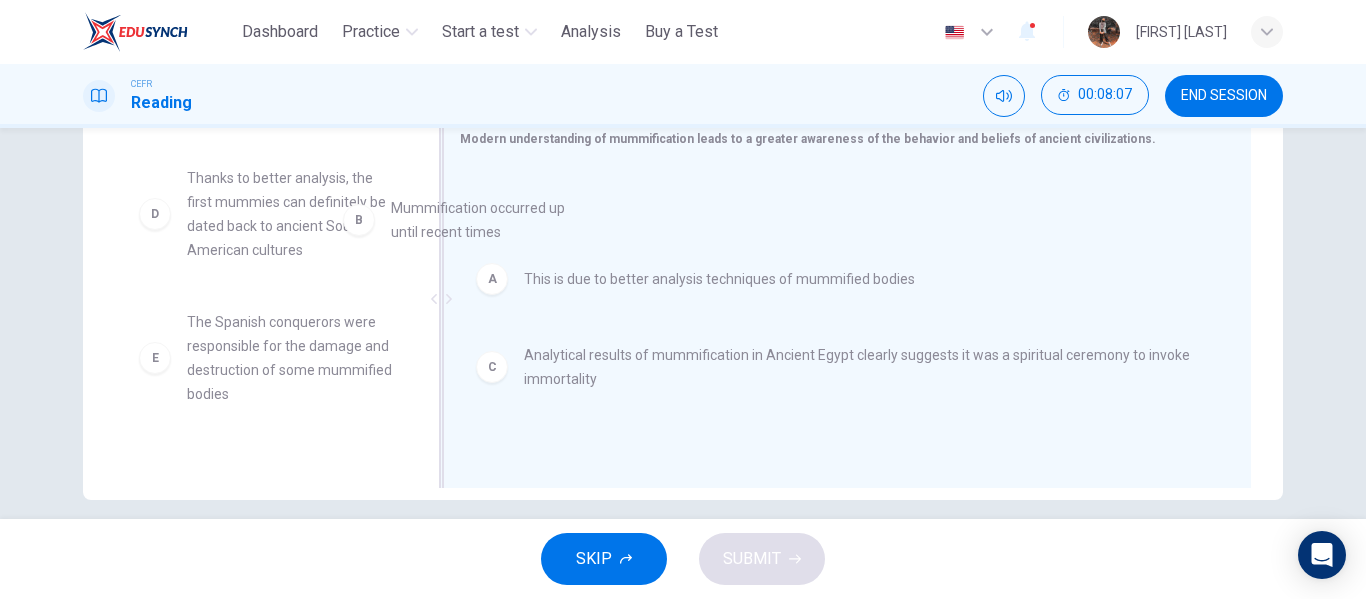 drag, startPoint x: 295, startPoint y: 219, endPoint x: 583, endPoint y: 283, distance: 295.02542 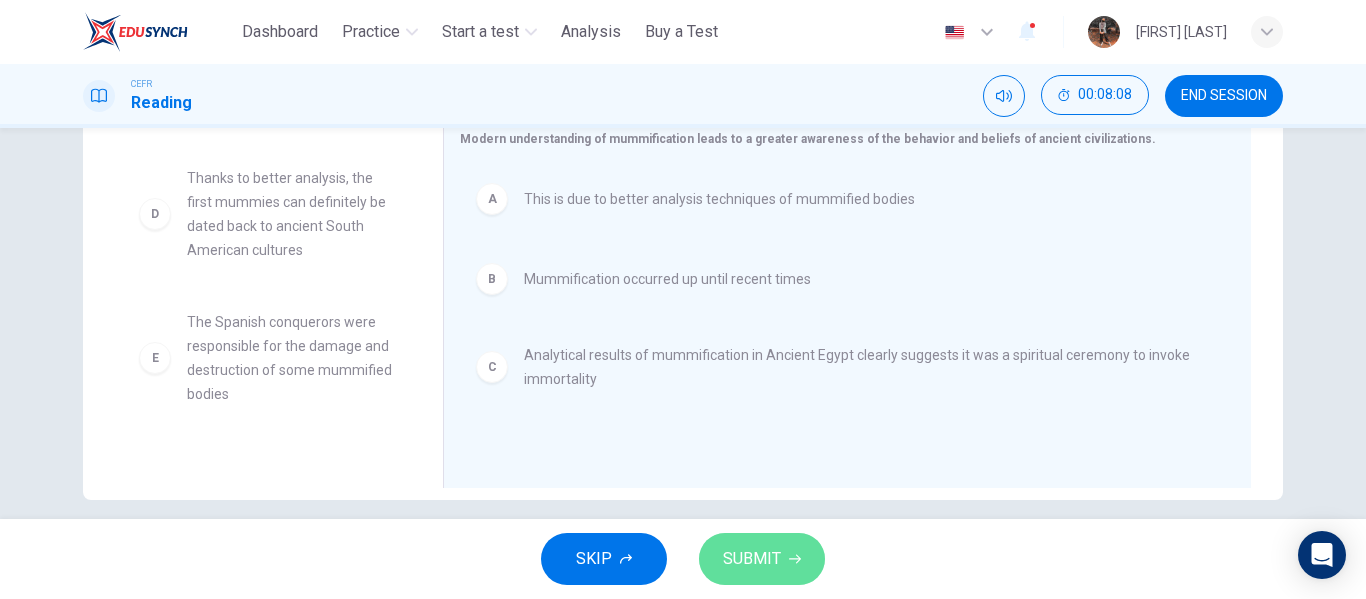 click on "SUBMIT" at bounding box center [762, 559] 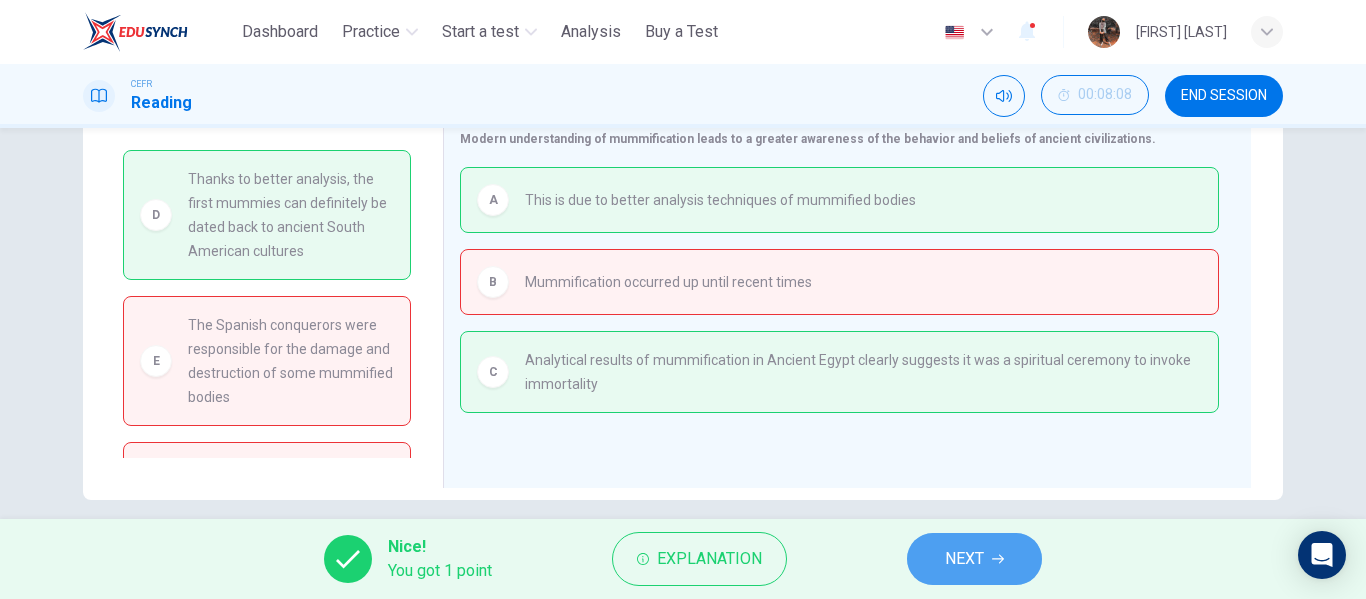 click on "NEXT" at bounding box center (974, 559) 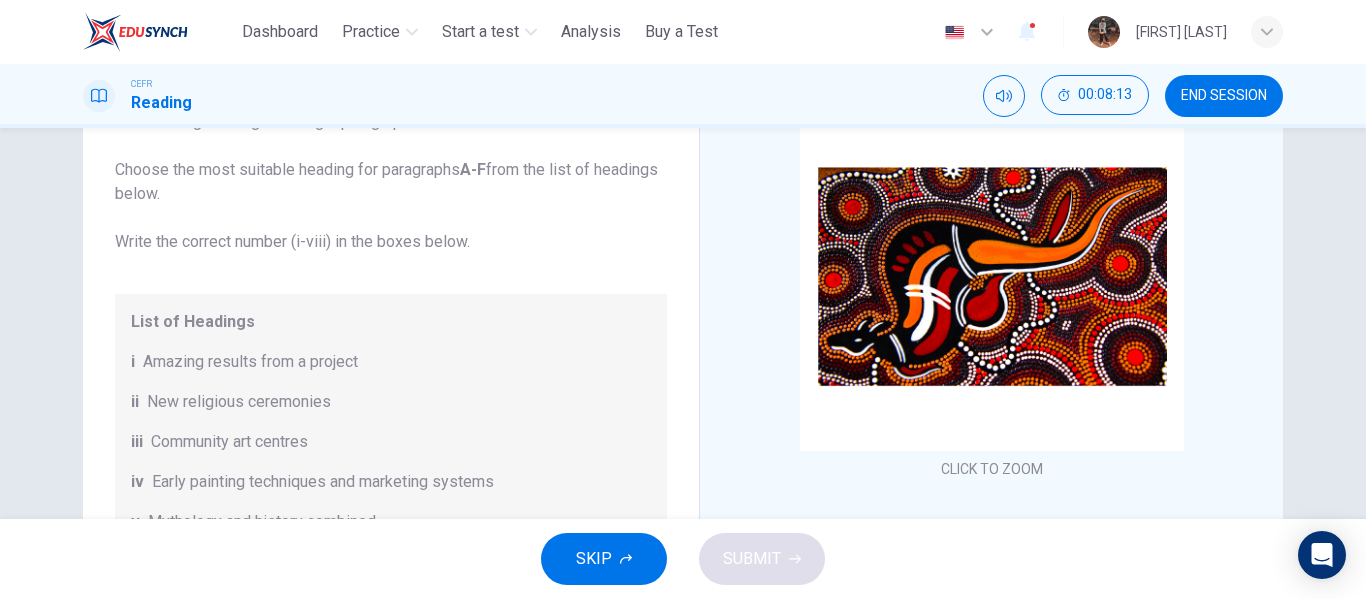 scroll, scrollTop: 153, scrollLeft: 0, axis: vertical 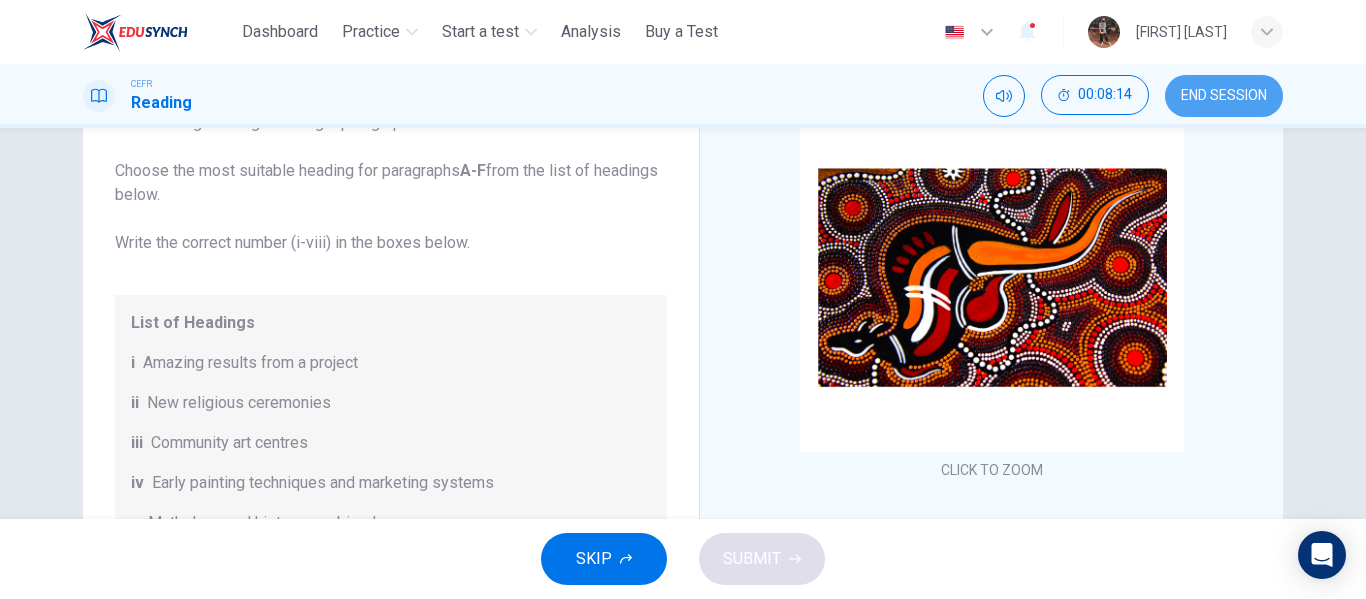 click on "END SESSION" at bounding box center [1224, 96] 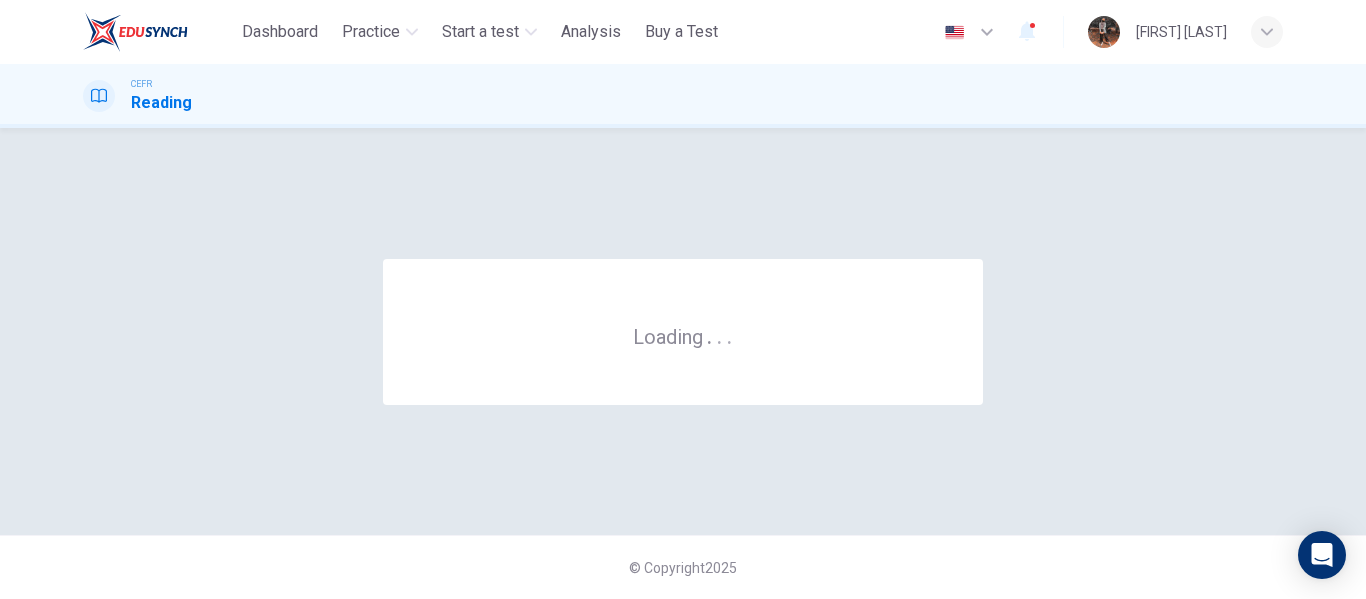 scroll, scrollTop: 0, scrollLeft: 0, axis: both 